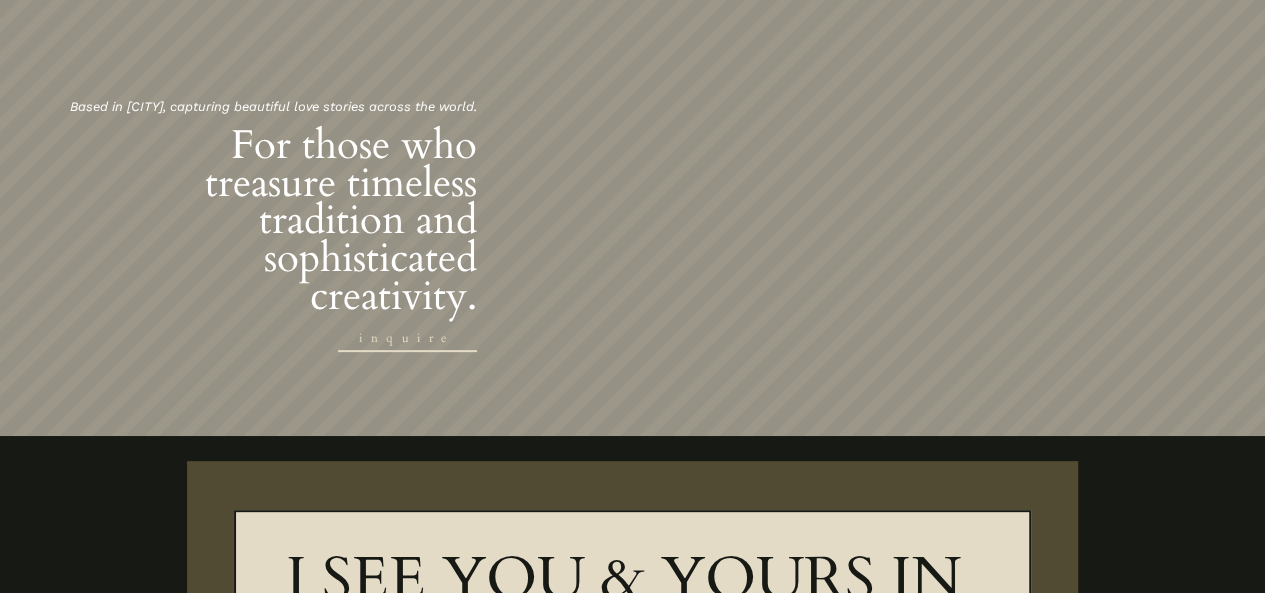 scroll, scrollTop: 0, scrollLeft: 0, axis: both 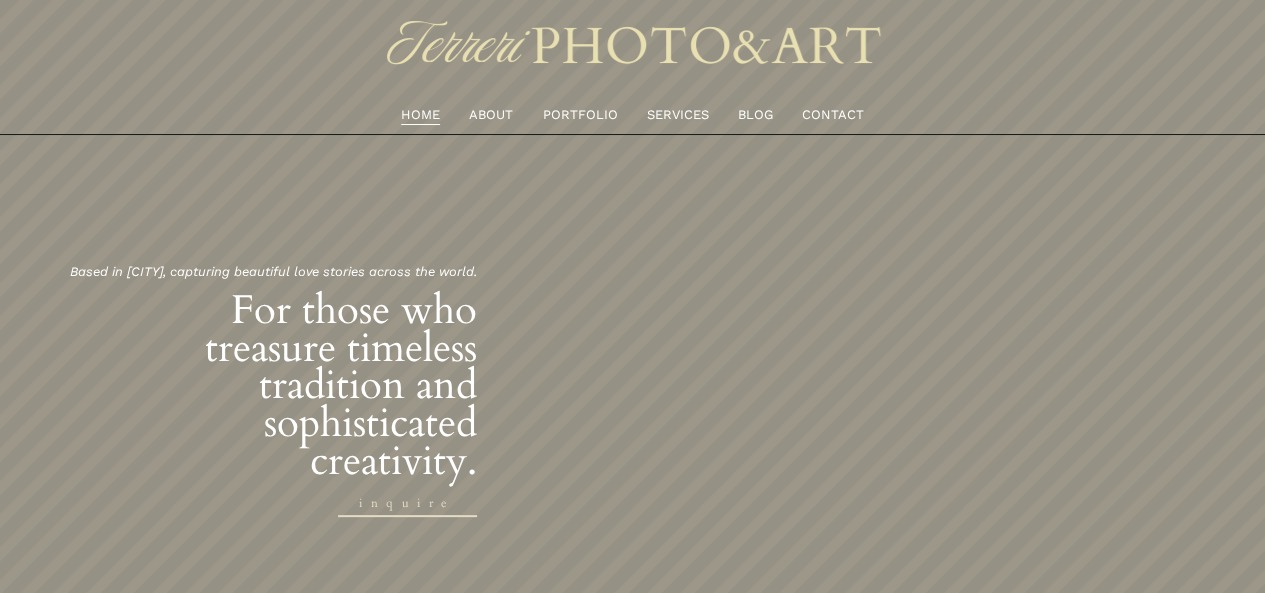 click on "PORTFOLIO" at bounding box center (579, 115) 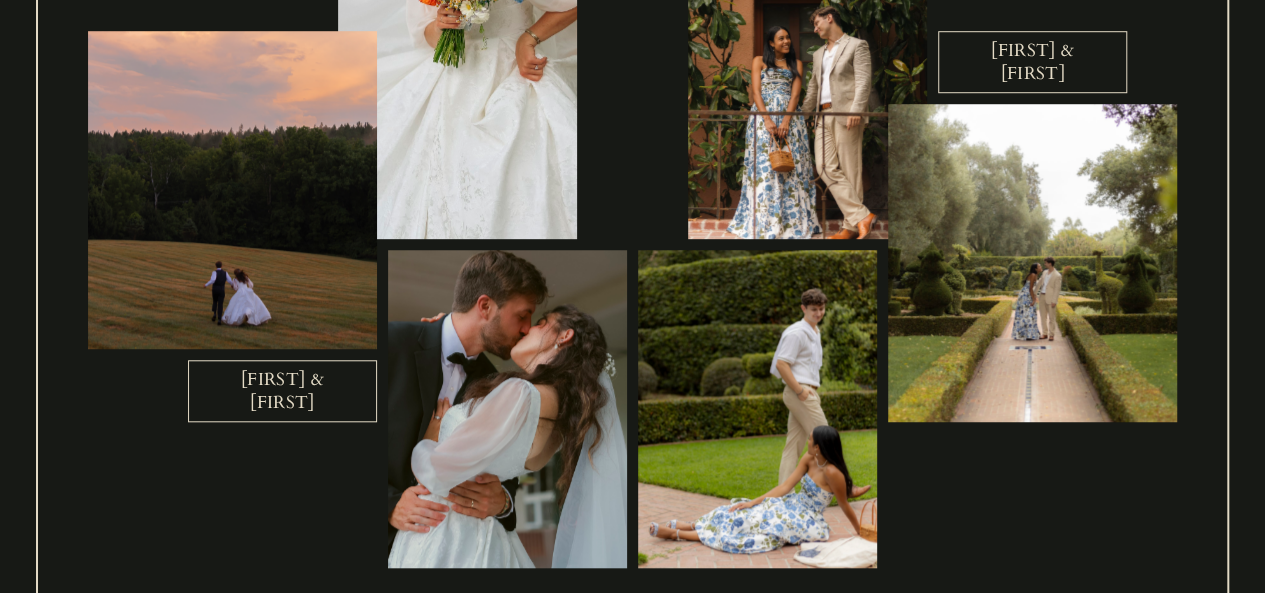 scroll, scrollTop: 748, scrollLeft: 0, axis: vertical 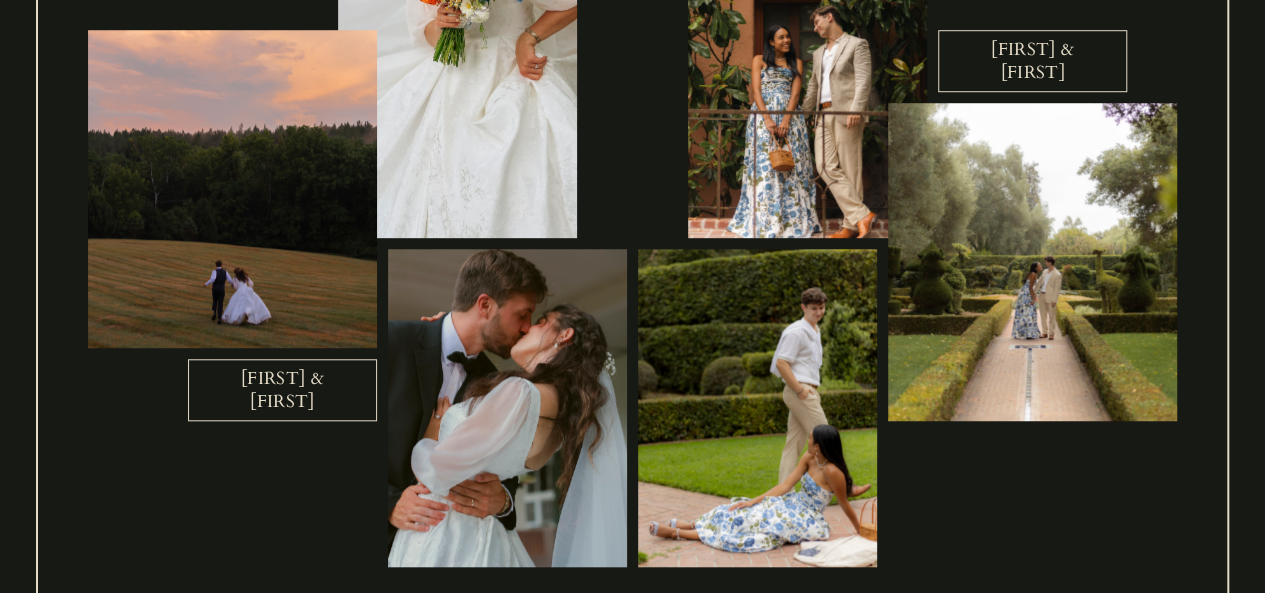 click on "Alex & Kathryn" at bounding box center (282, 390) 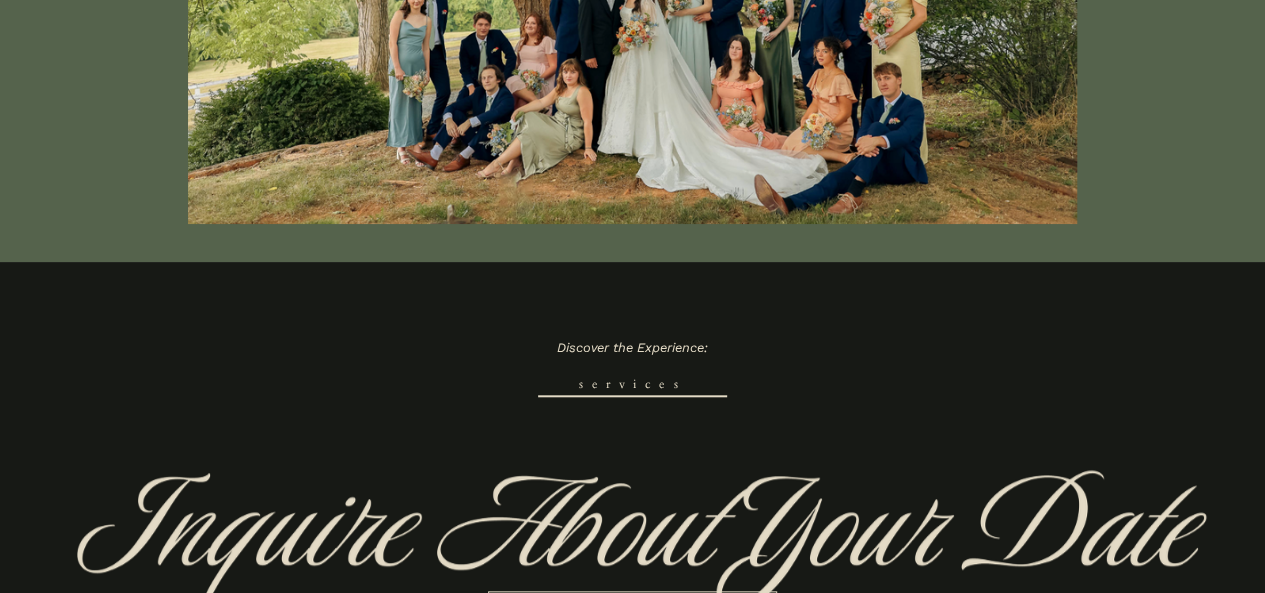 scroll, scrollTop: 776, scrollLeft: 0, axis: vertical 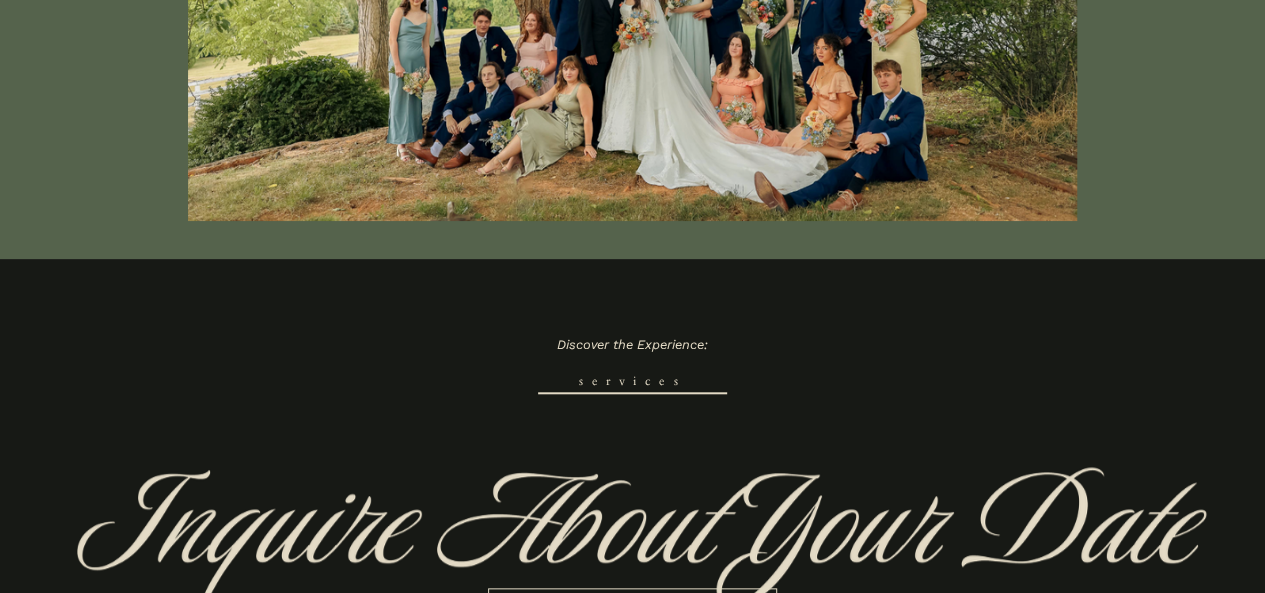 click at bounding box center (632, -76) 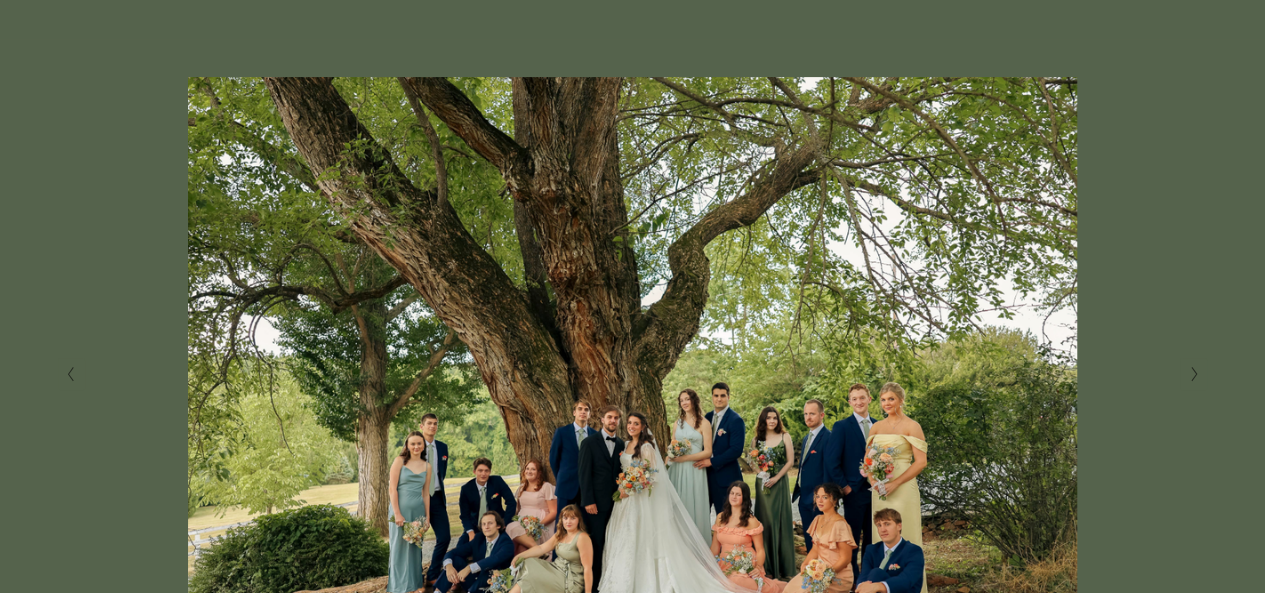 scroll, scrollTop: 356, scrollLeft: 0, axis: vertical 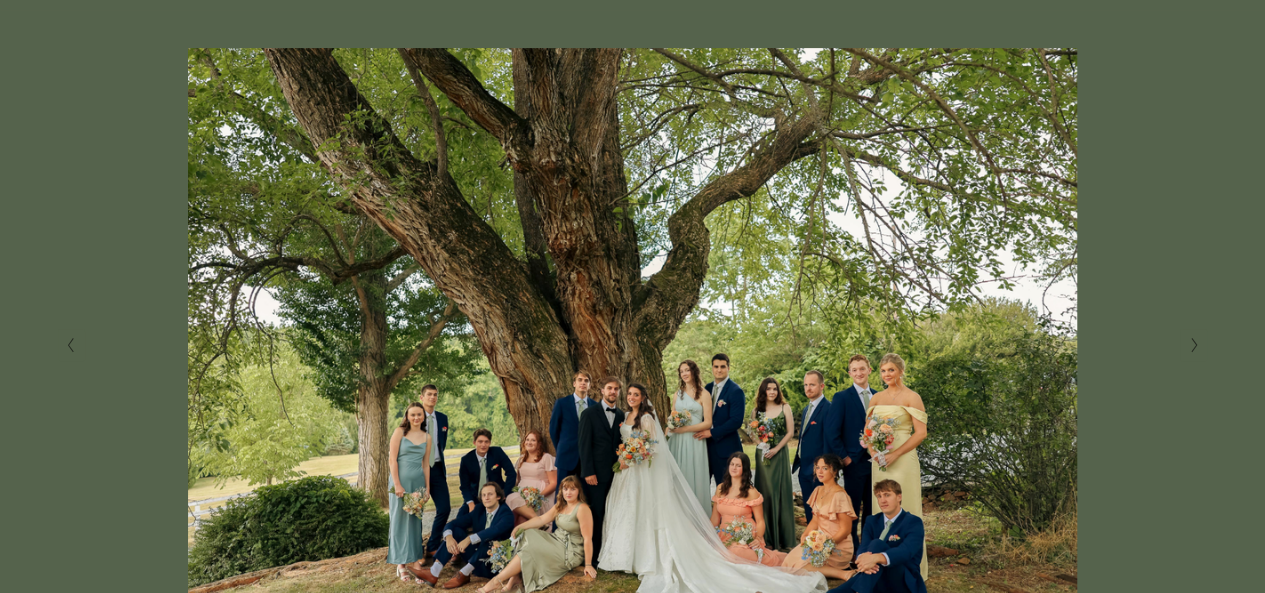 click at bounding box center [1193, 345] 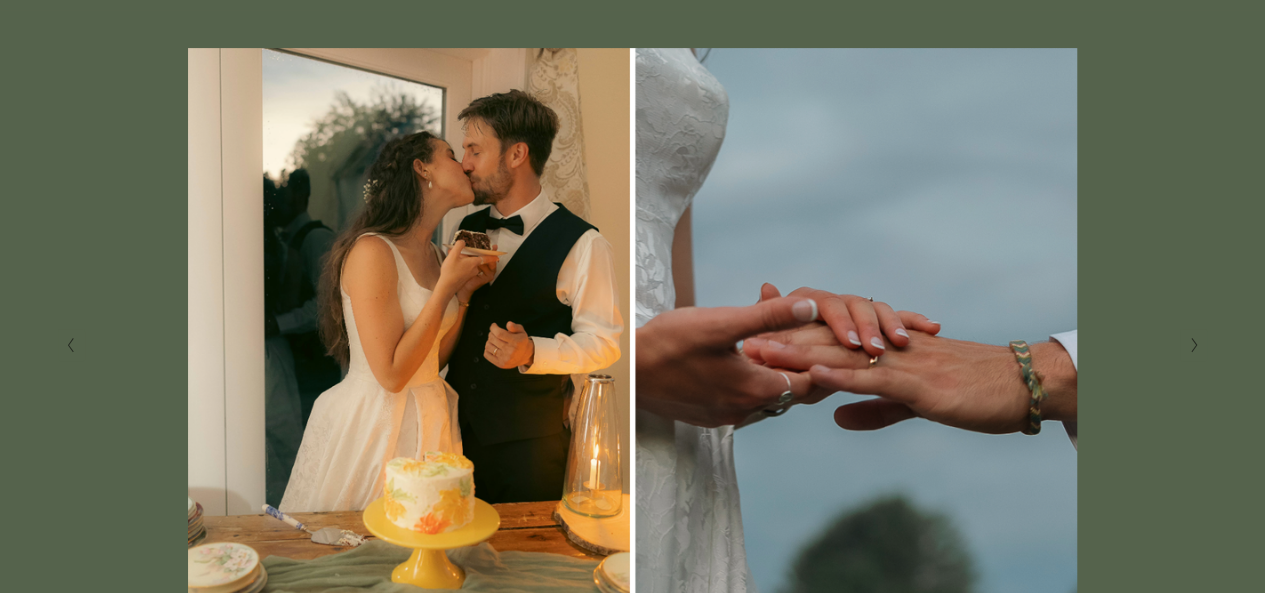 click at bounding box center (1193, 345) 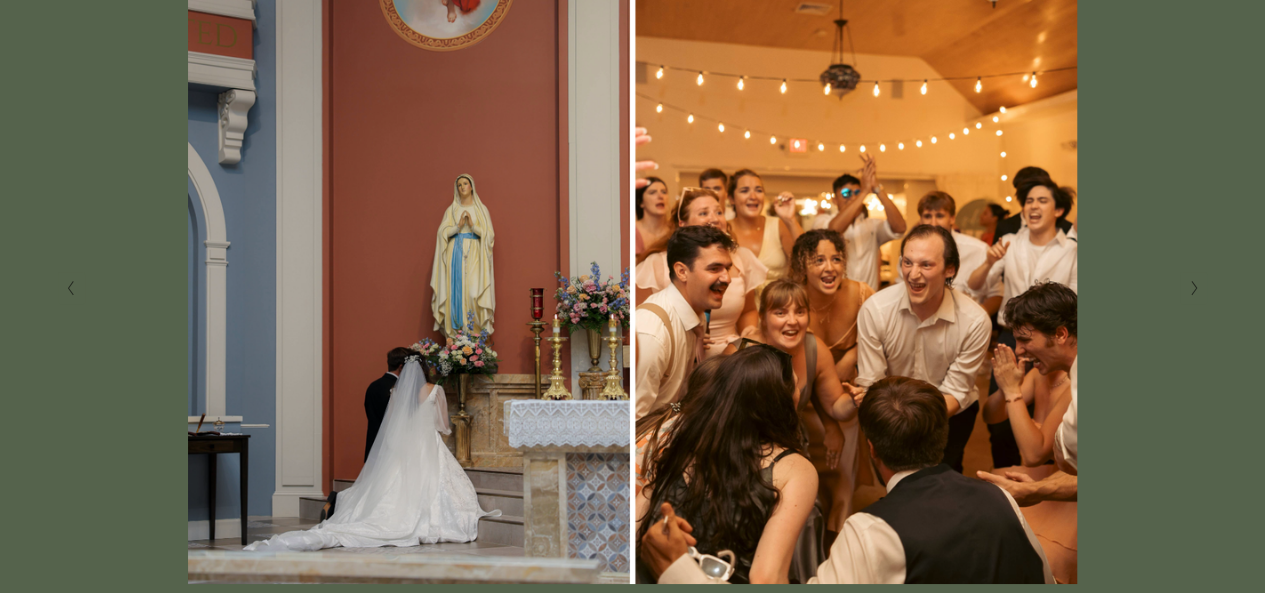 scroll, scrollTop: 415, scrollLeft: 0, axis: vertical 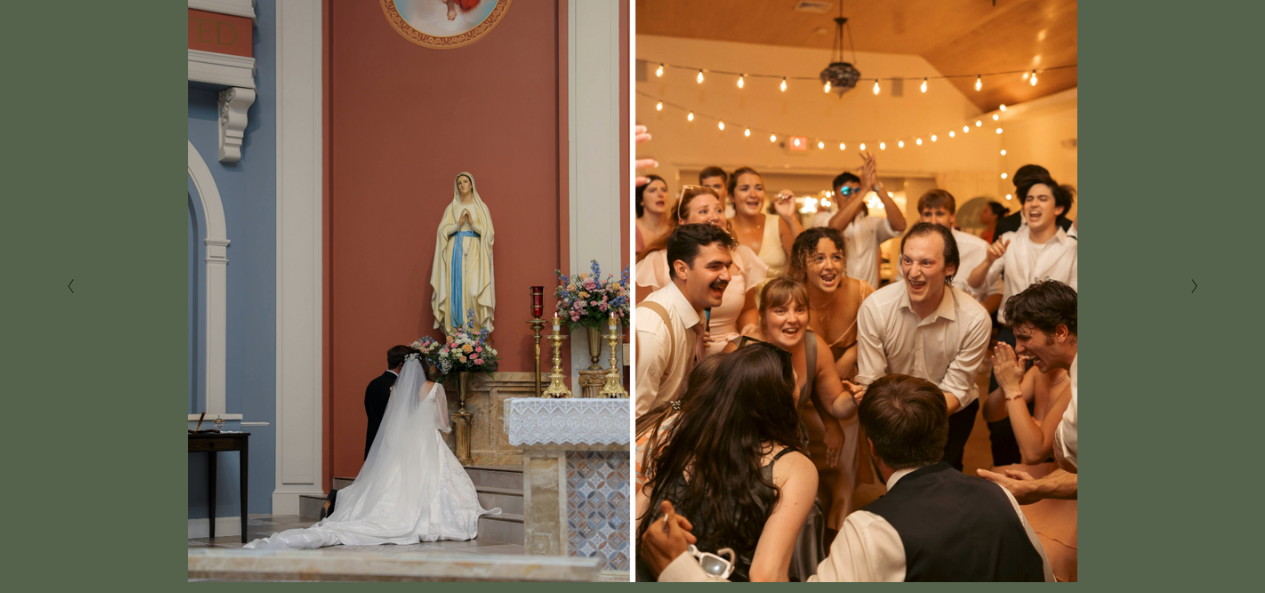 click at bounding box center (1193, 286) 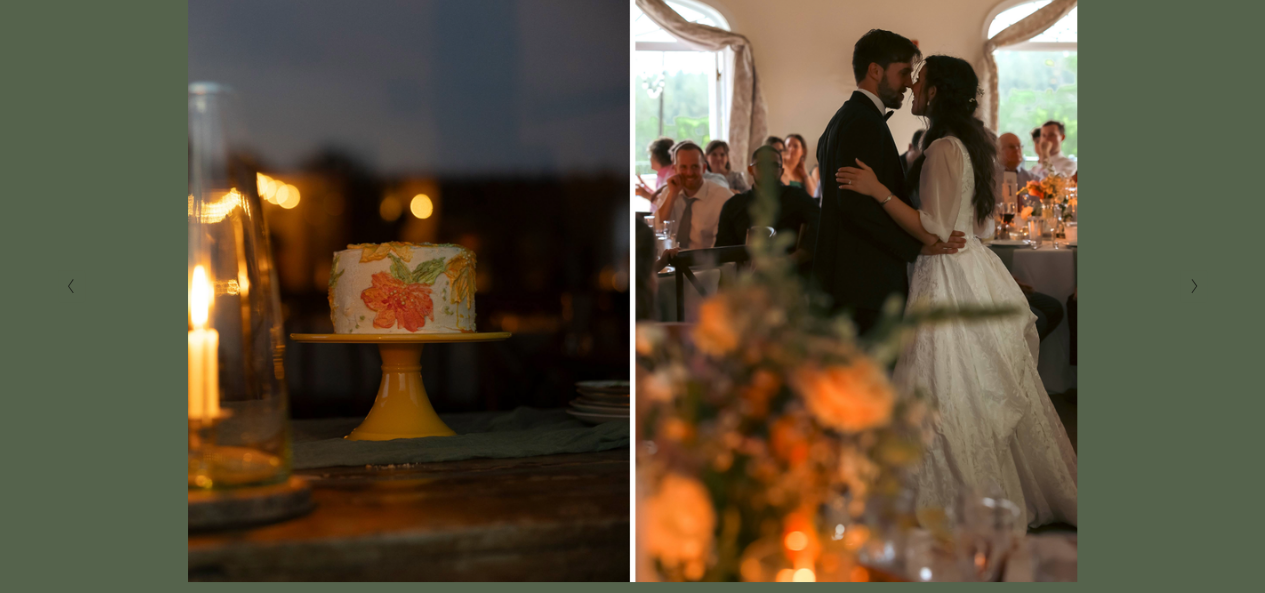 click at bounding box center (1193, 286) 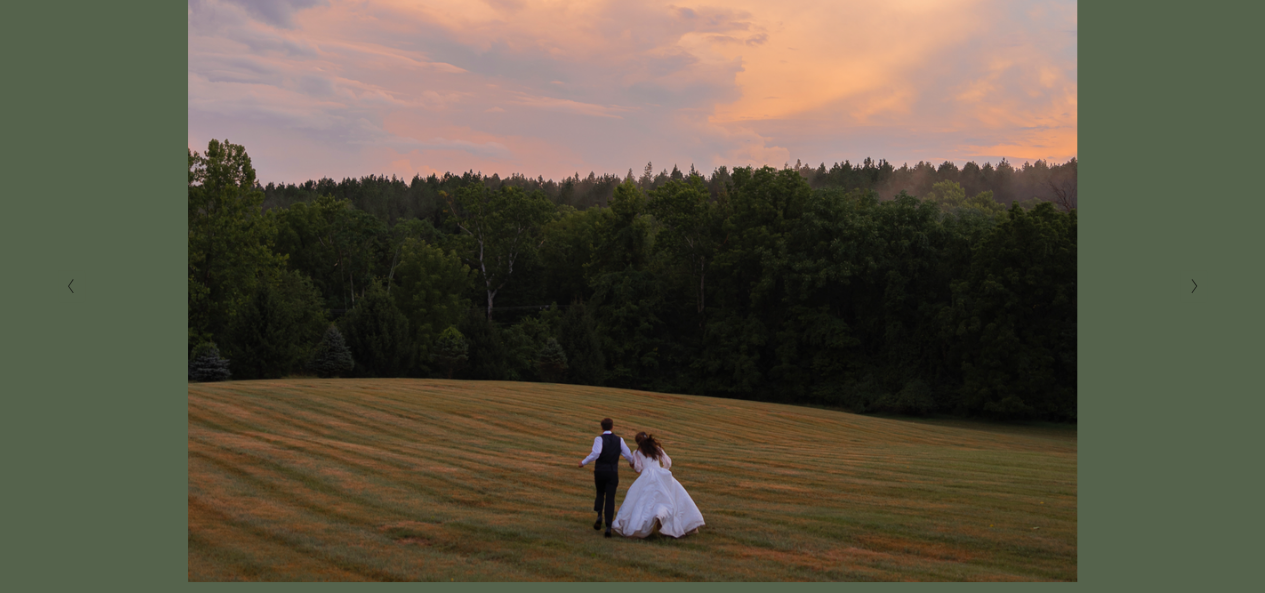 click at bounding box center [1193, 286] 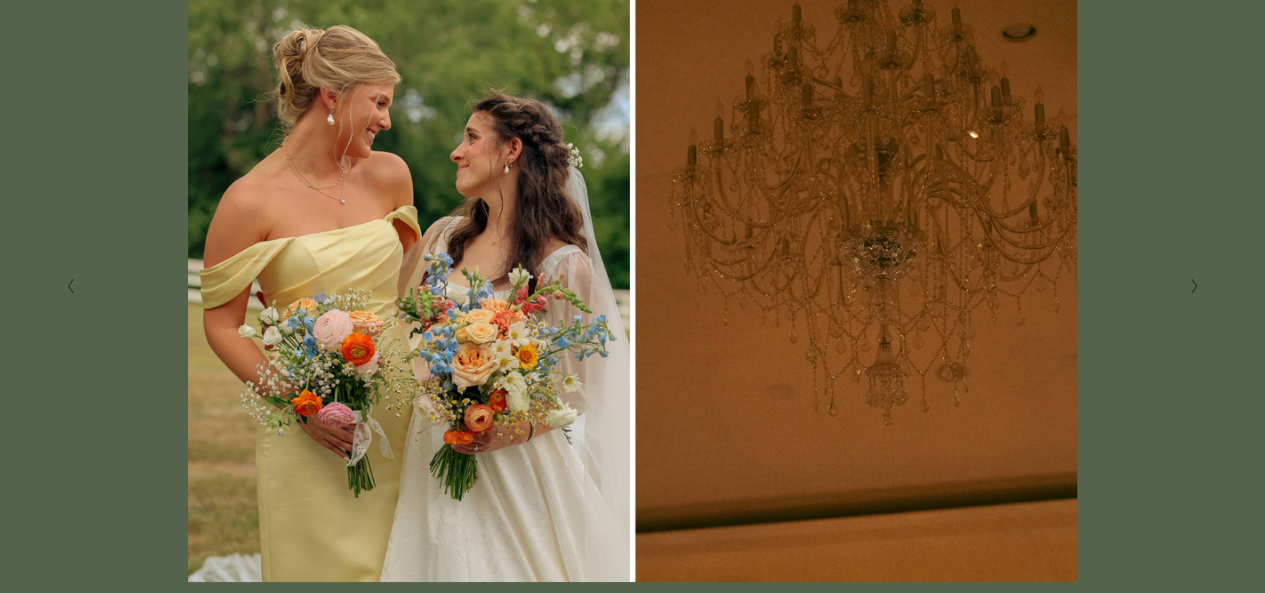 click at bounding box center [1193, 286] 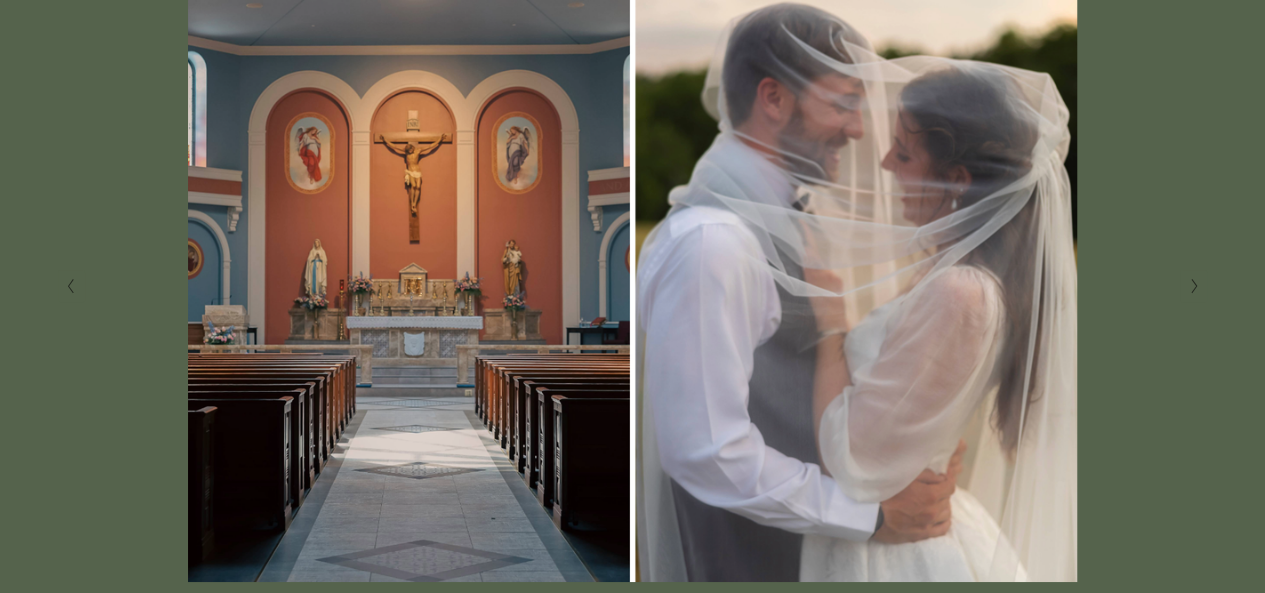 click at bounding box center [1193, 286] 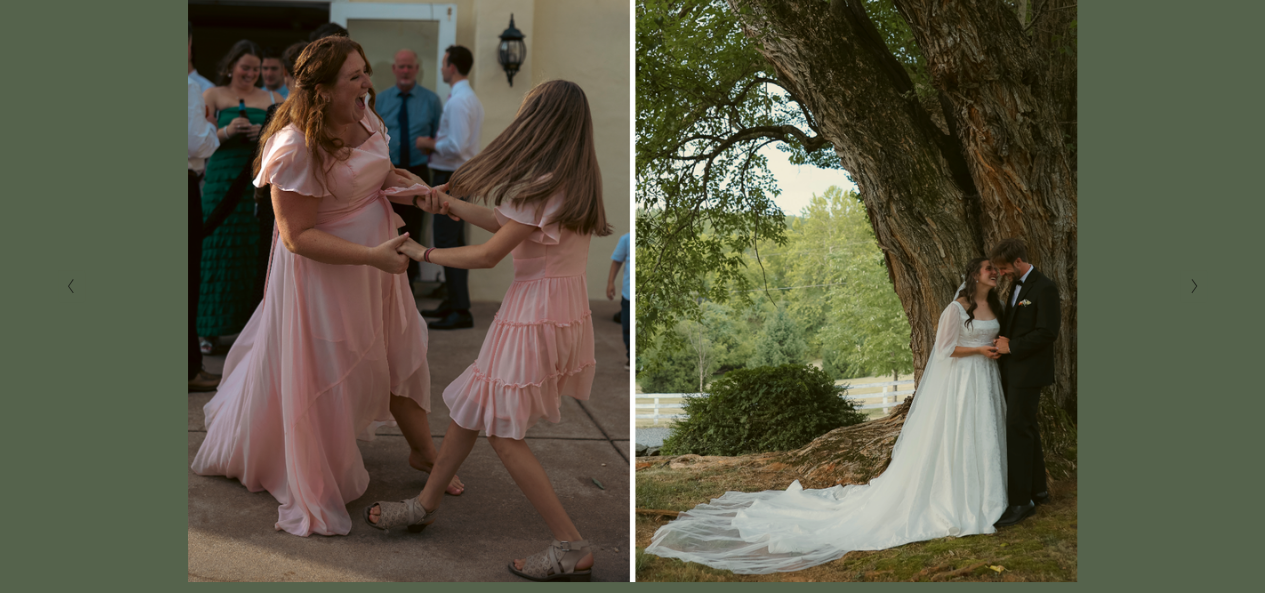 click at bounding box center (1193, 286) 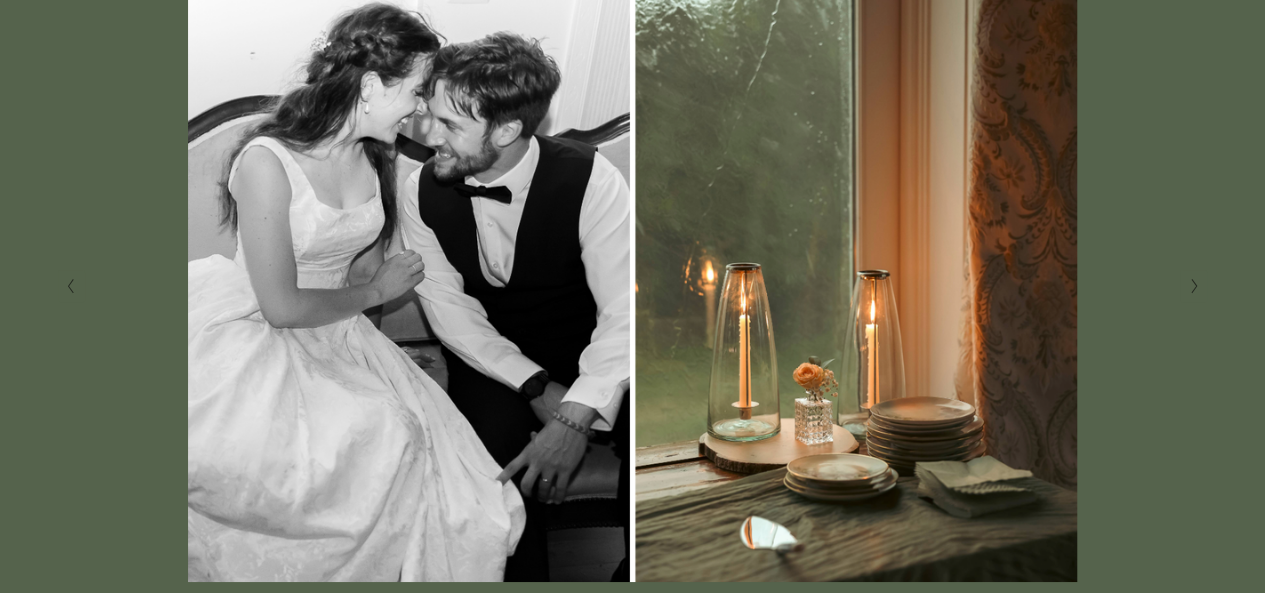 click at bounding box center (1193, 286) 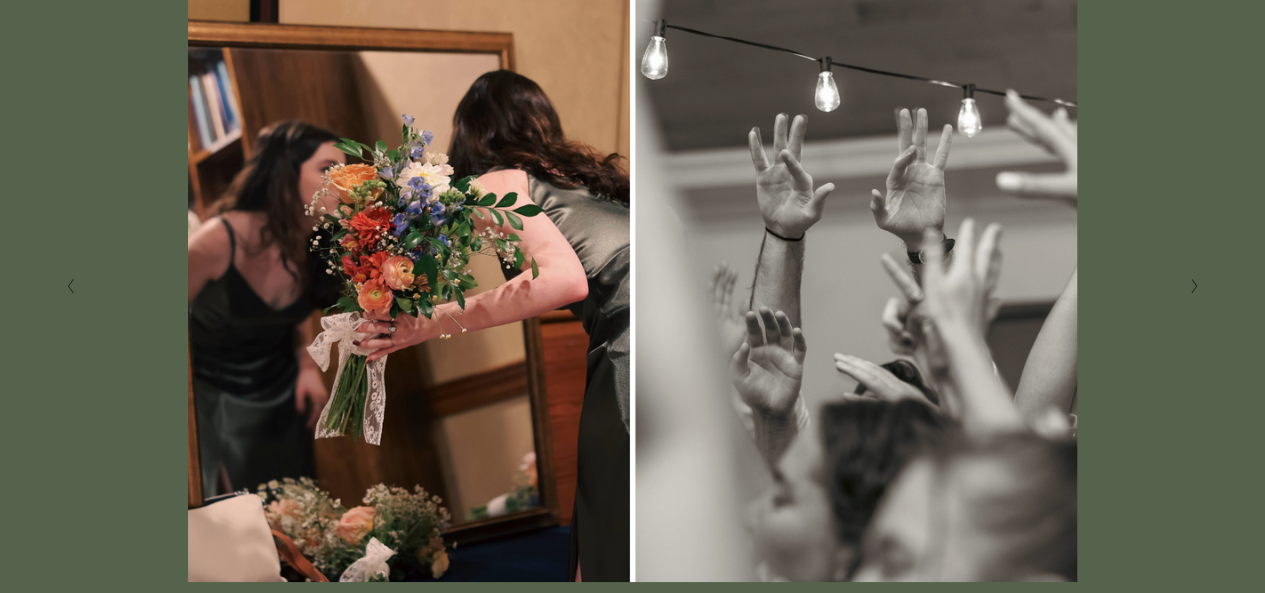 click at bounding box center [1193, 286] 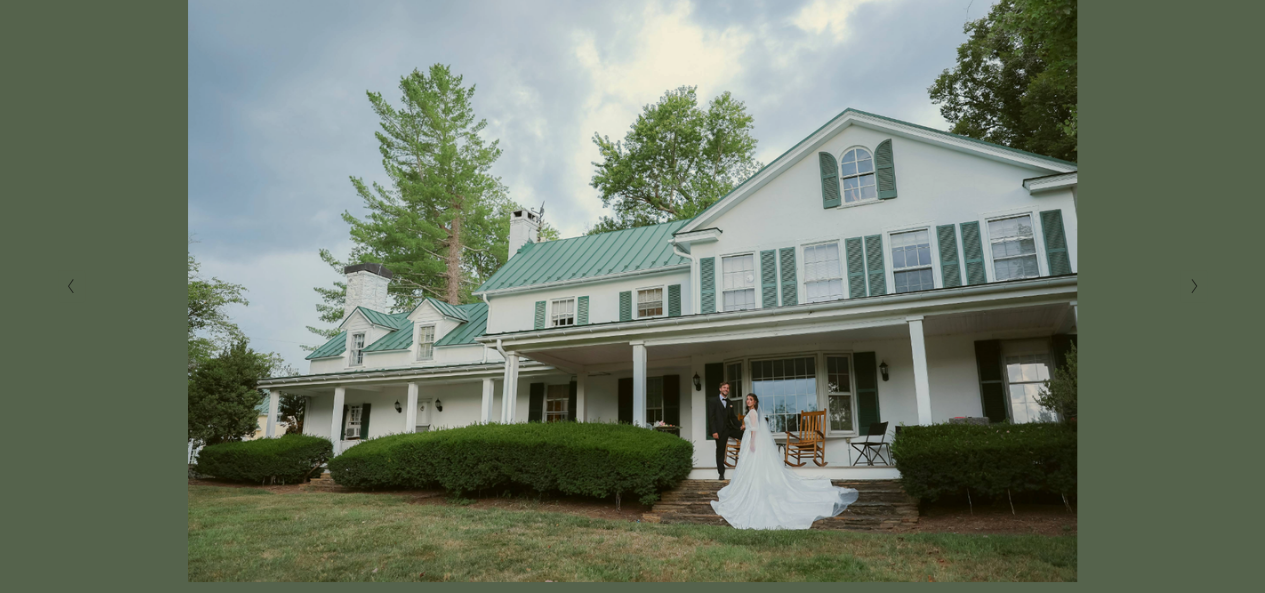 click at bounding box center (1193, 286) 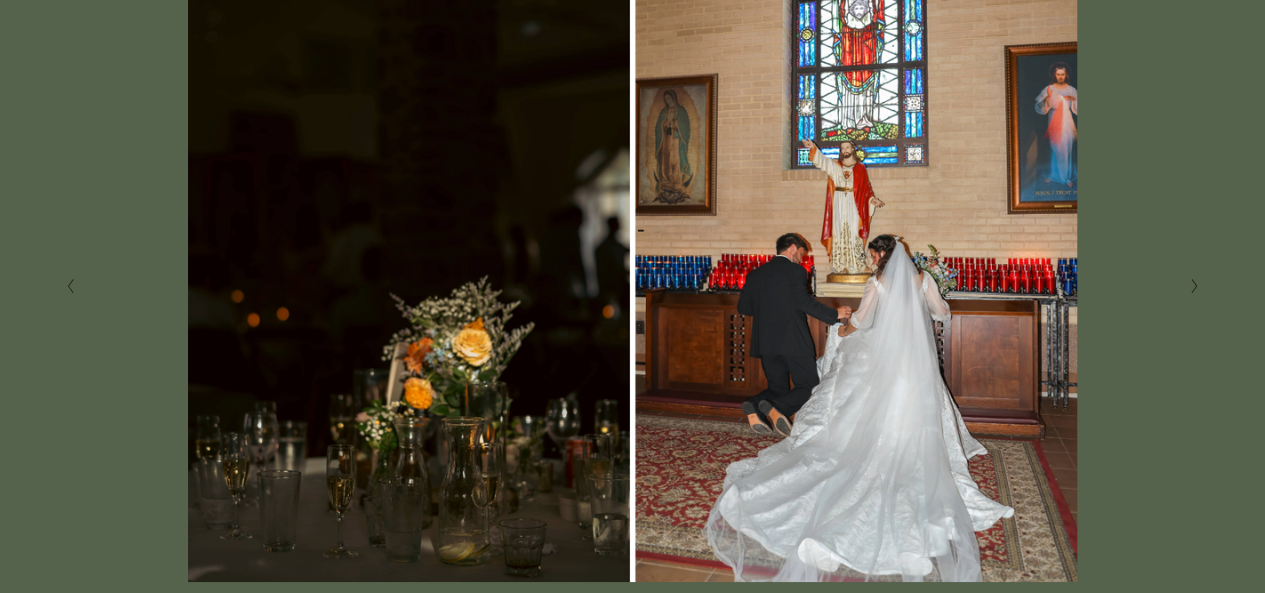 click at bounding box center [1193, 286] 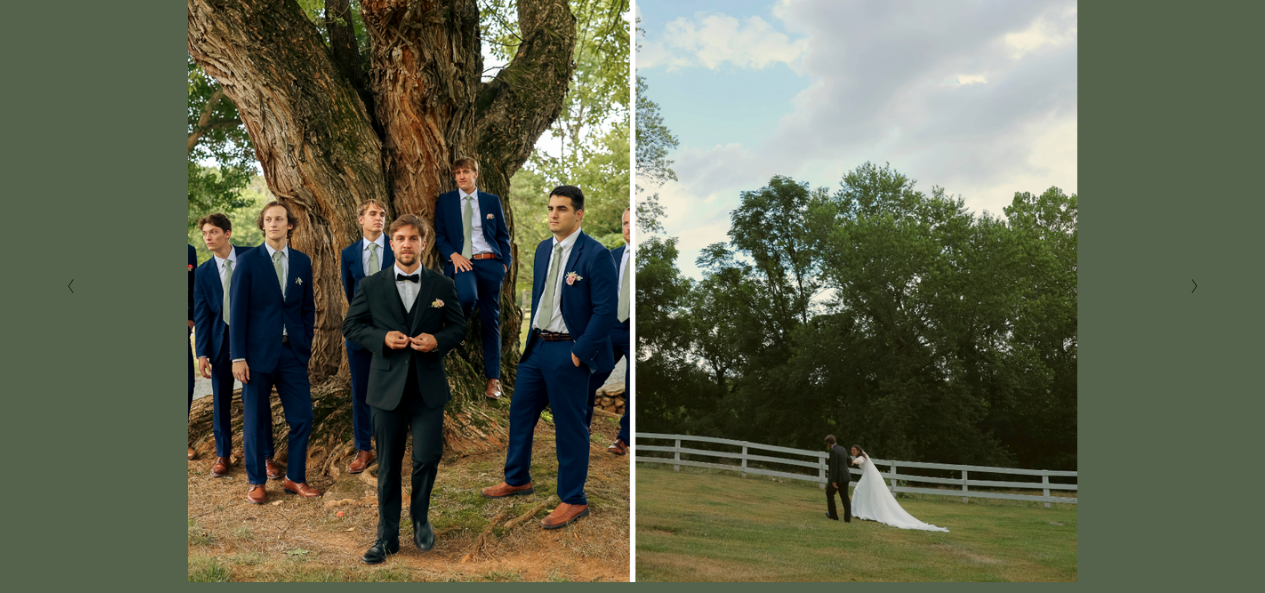 click at bounding box center [1193, 286] 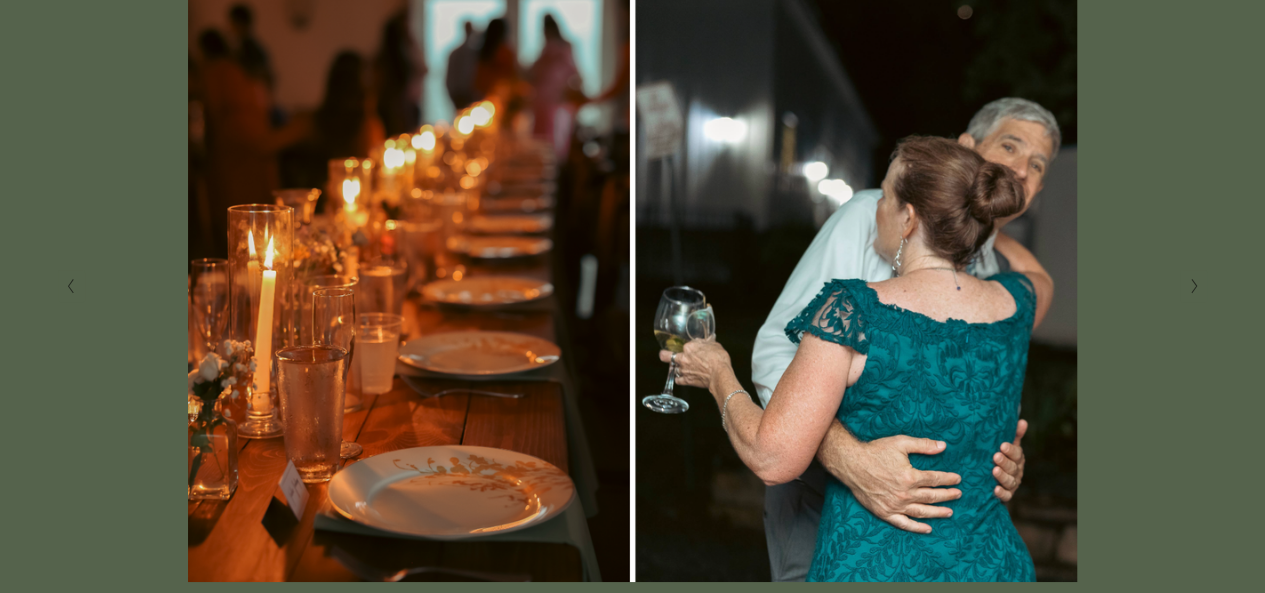 click at bounding box center [1193, 286] 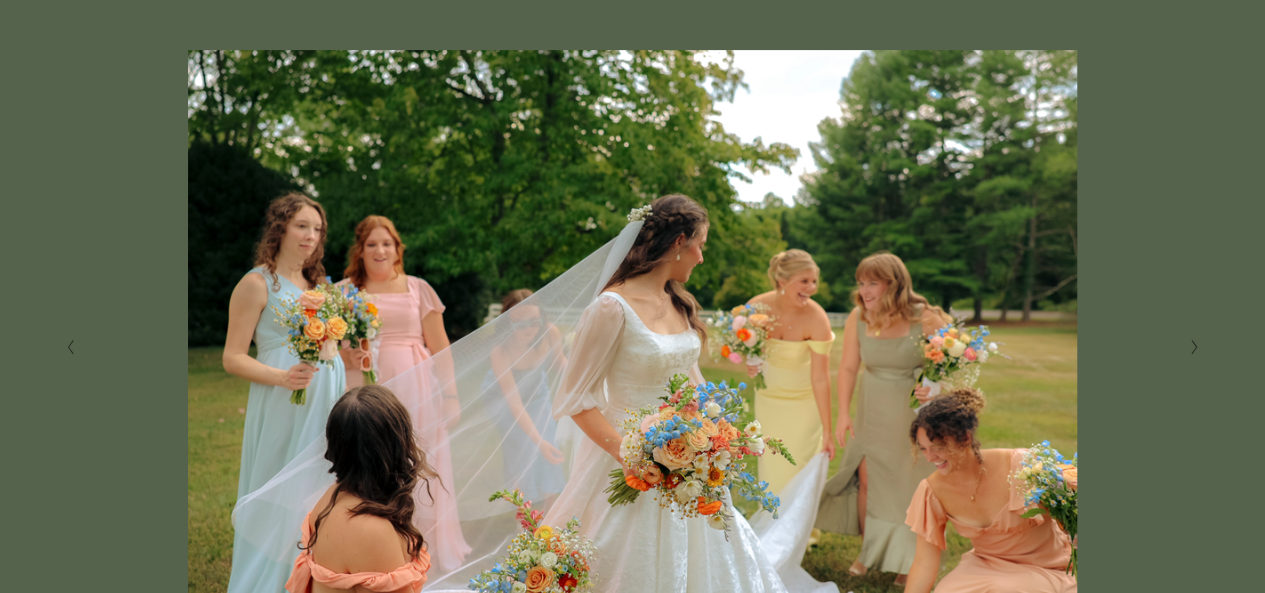 scroll, scrollTop: 0, scrollLeft: 0, axis: both 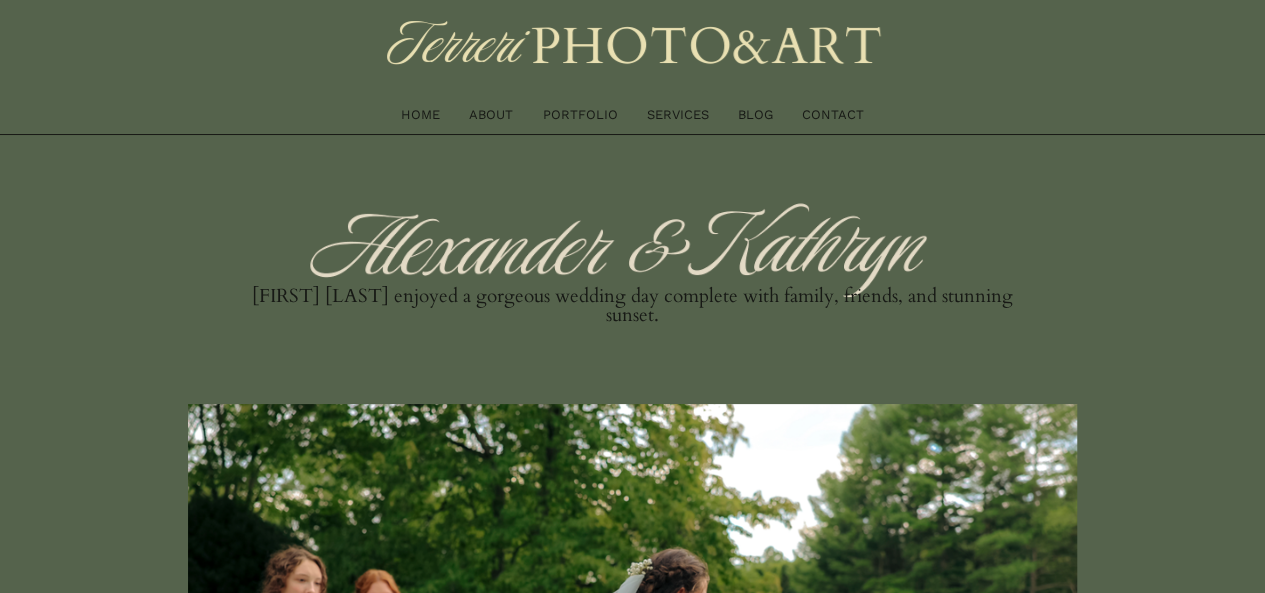 click on "ABOUT" at bounding box center (491, 115) 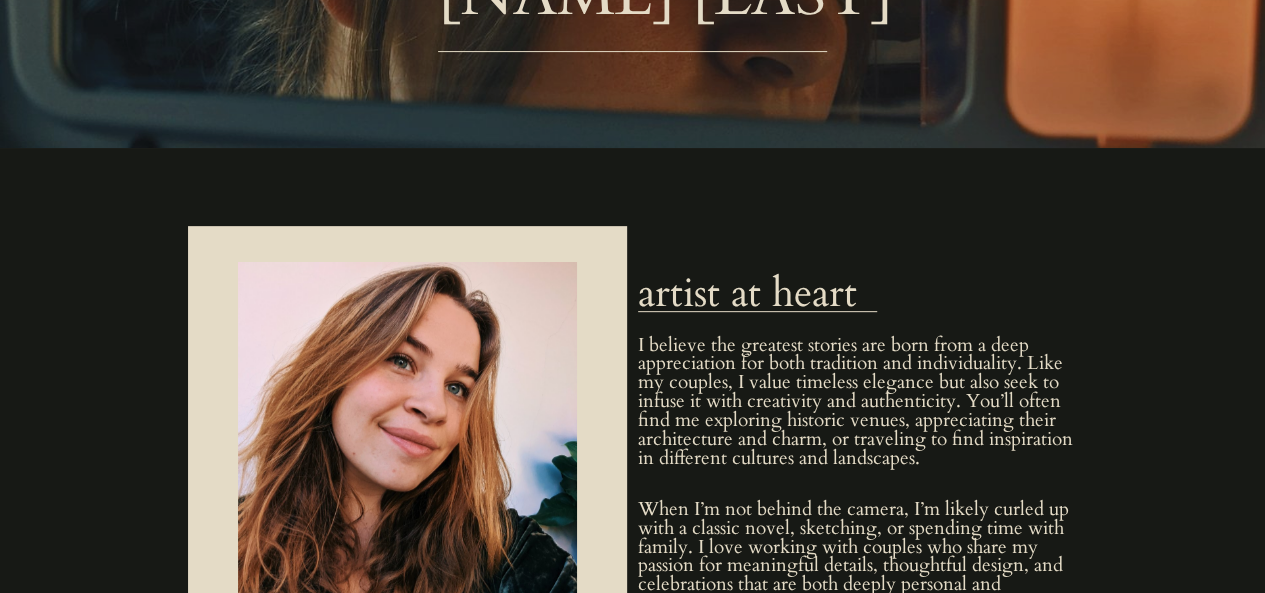 scroll, scrollTop: 0, scrollLeft: 0, axis: both 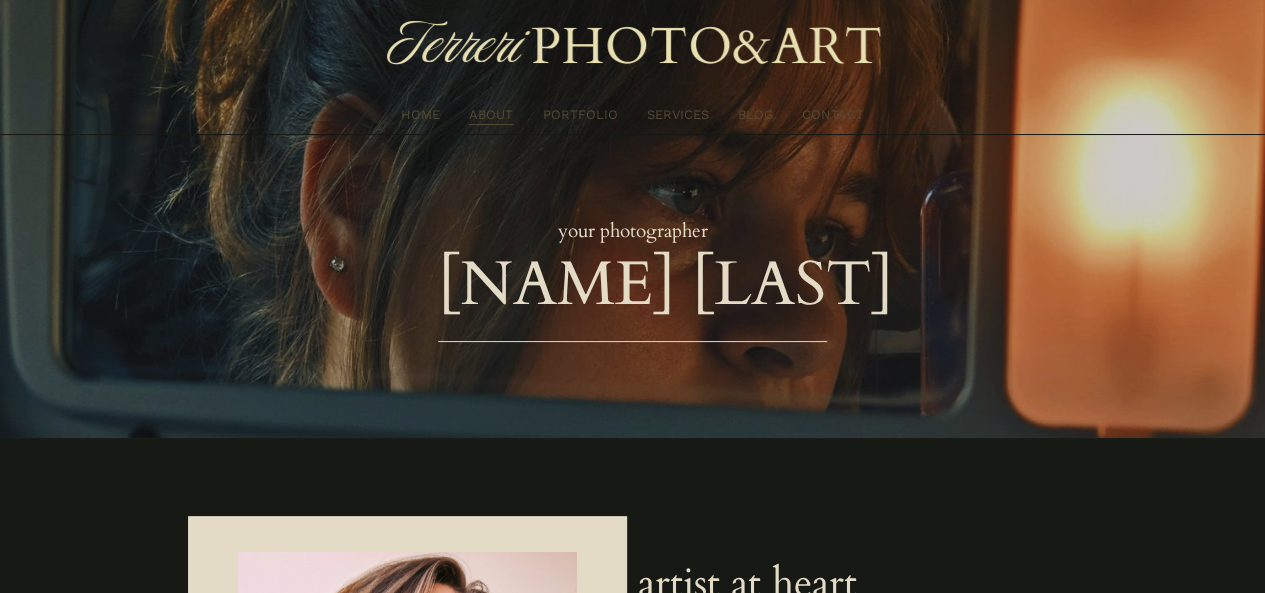 click on "SERVICES" at bounding box center [678, 115] 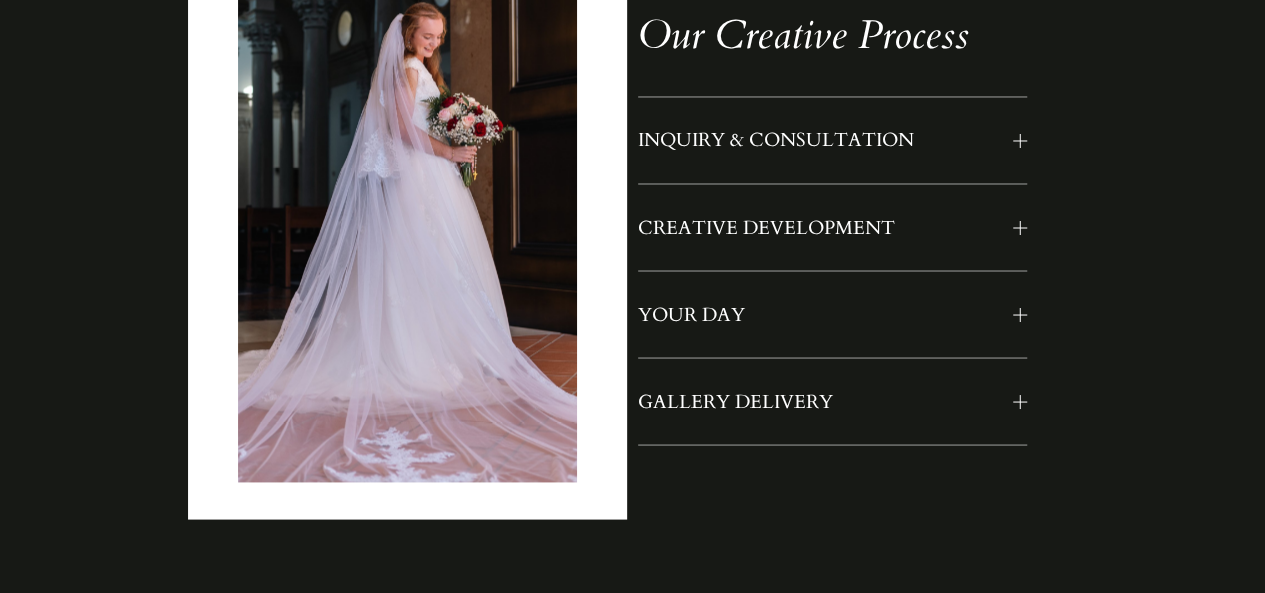 scroll, scrollTop: 1682, scrollLeft: 0, axis: vertical 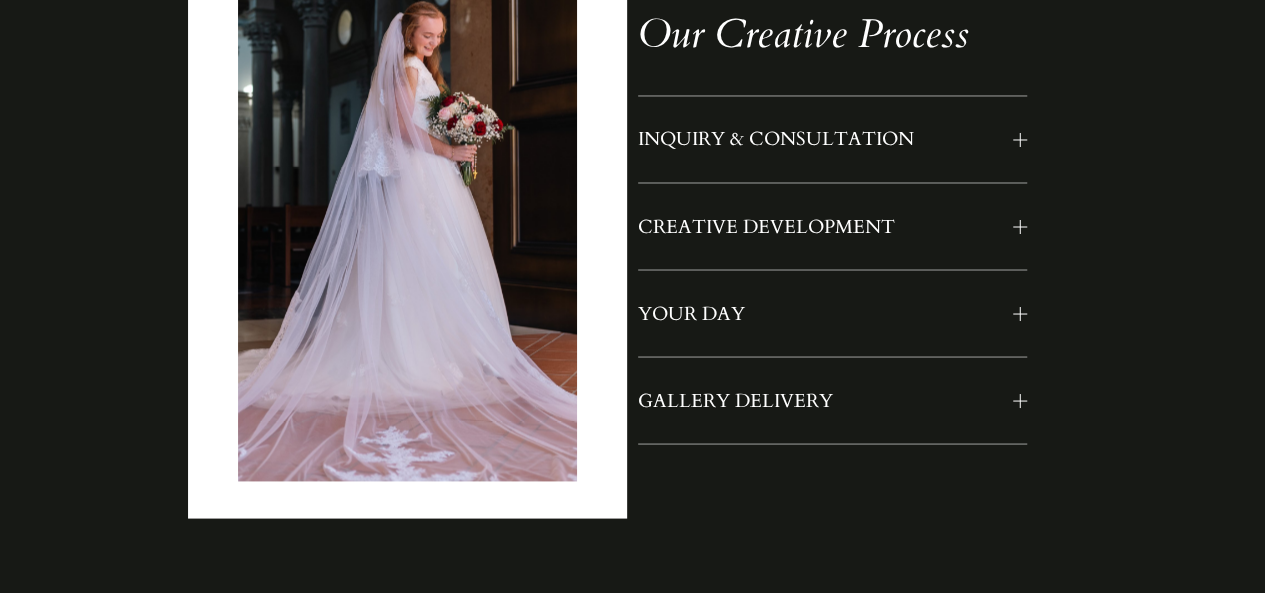 click on "CLIENT EXPERIENCE
FROM VISION BOARD TO FILM DEVELOPMENT
INQUIRY & CONSULTATION" at bounding box center (632, 128) 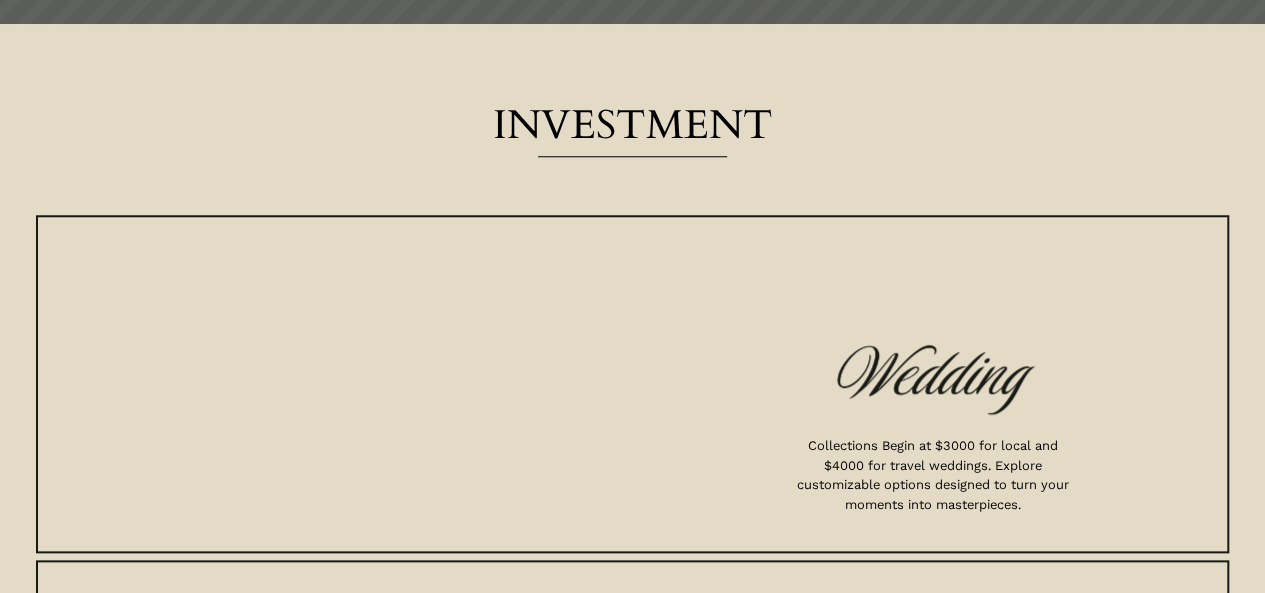 scroll, scrollTop: 4613, scrollLeft: 0, axis: vertical 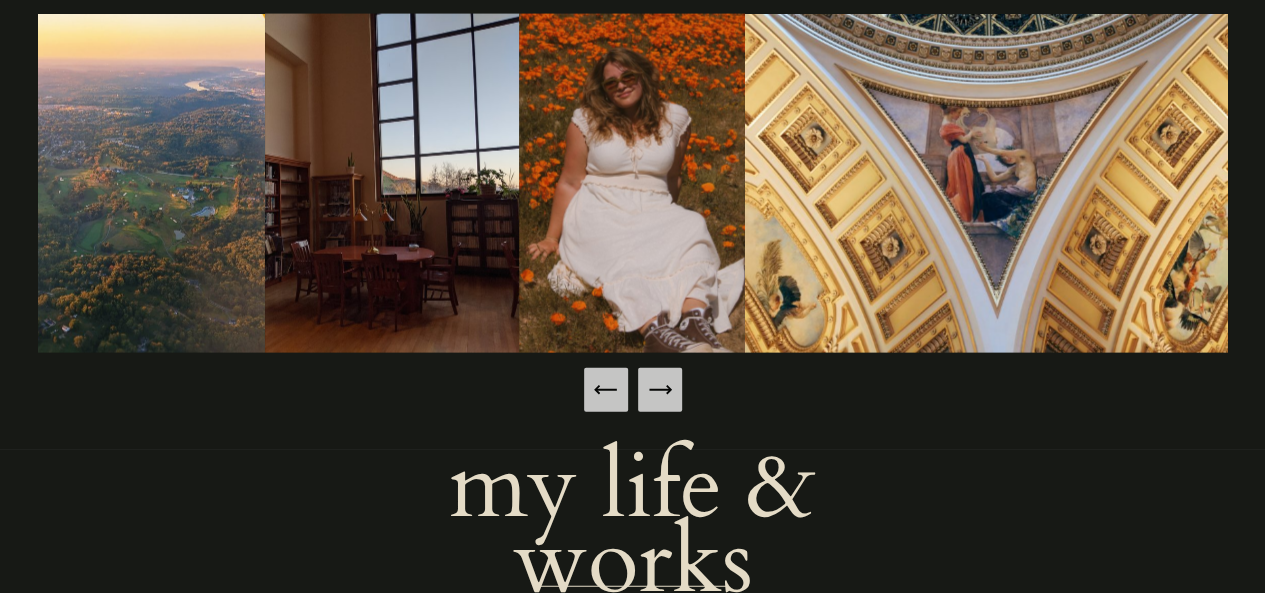 click 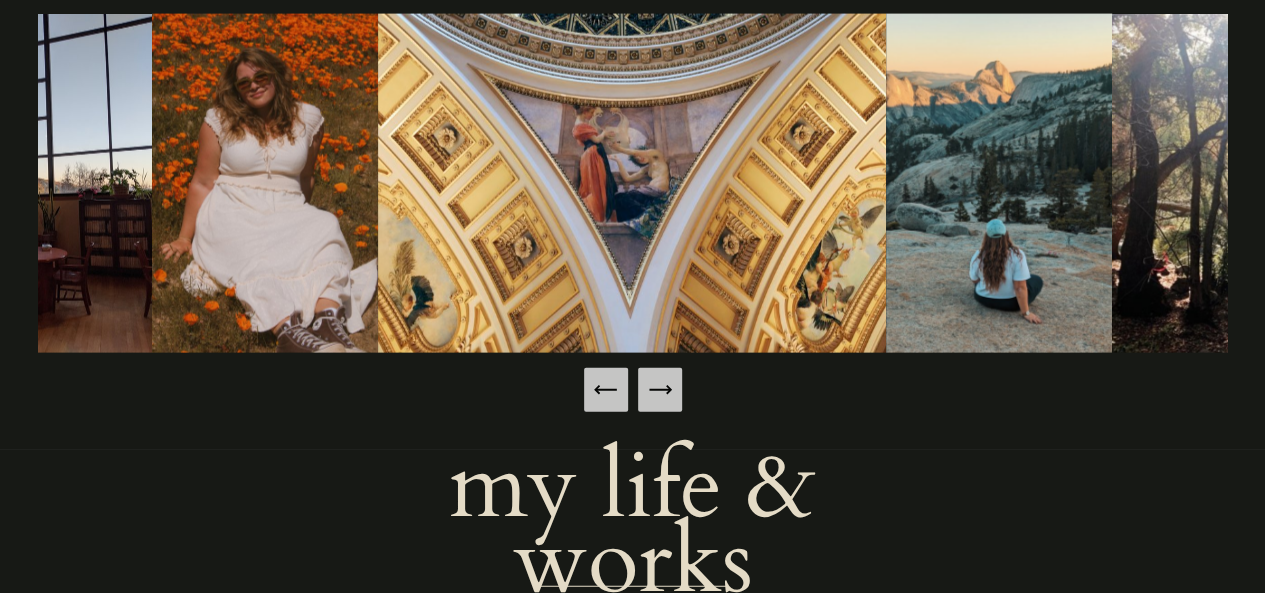 click 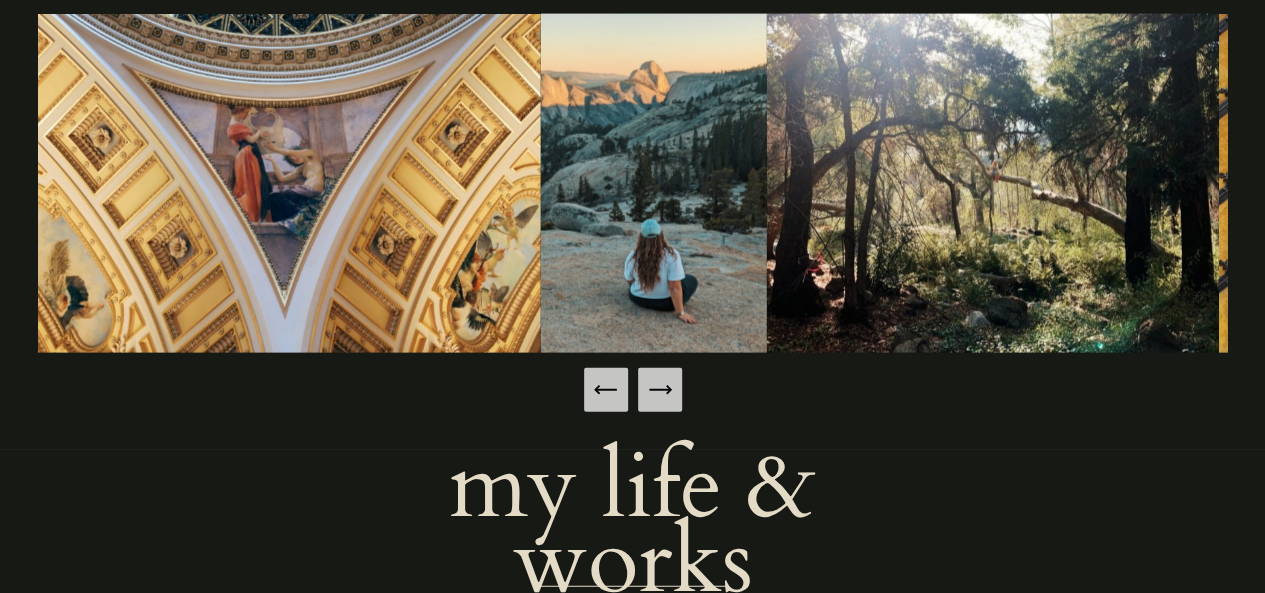 click 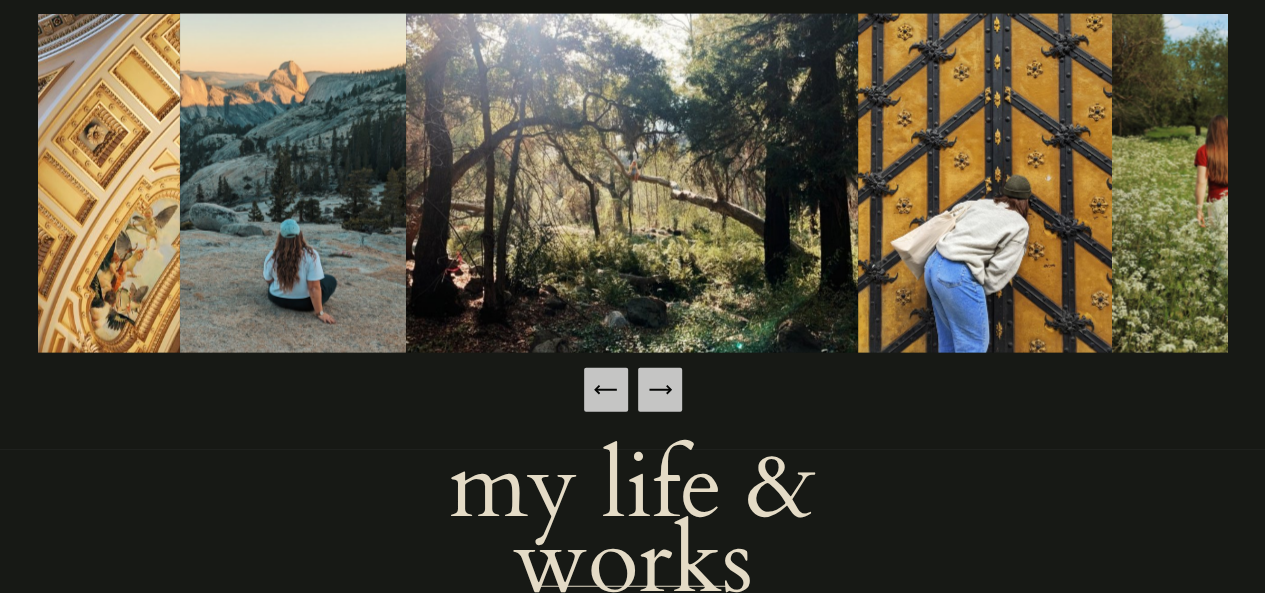 click 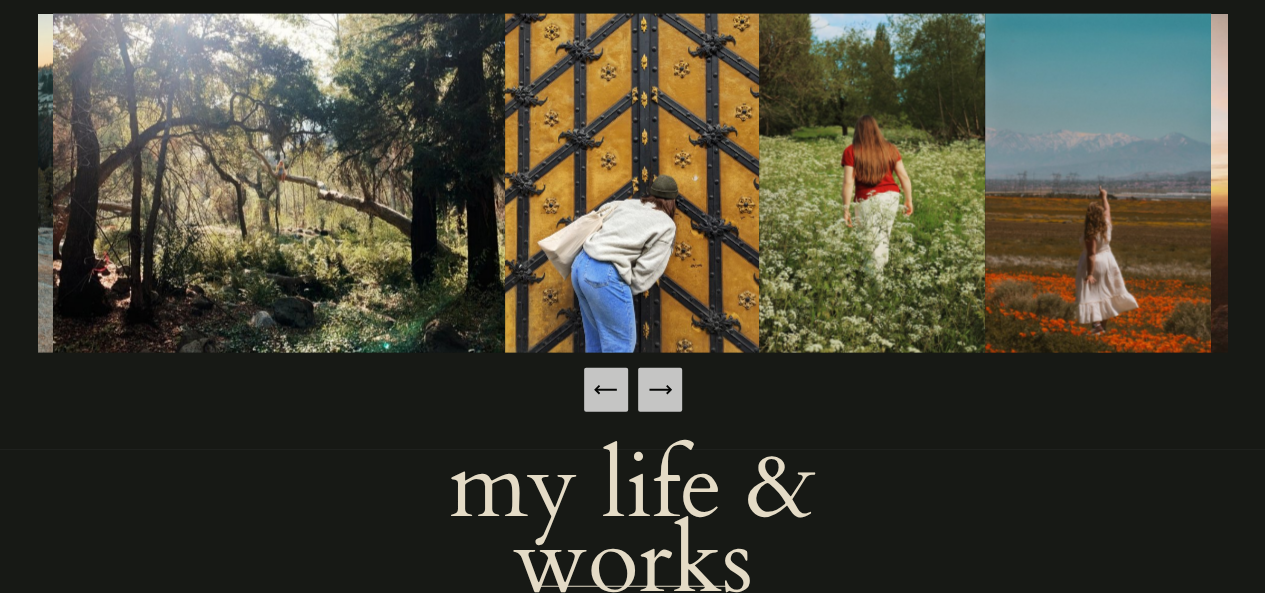 click 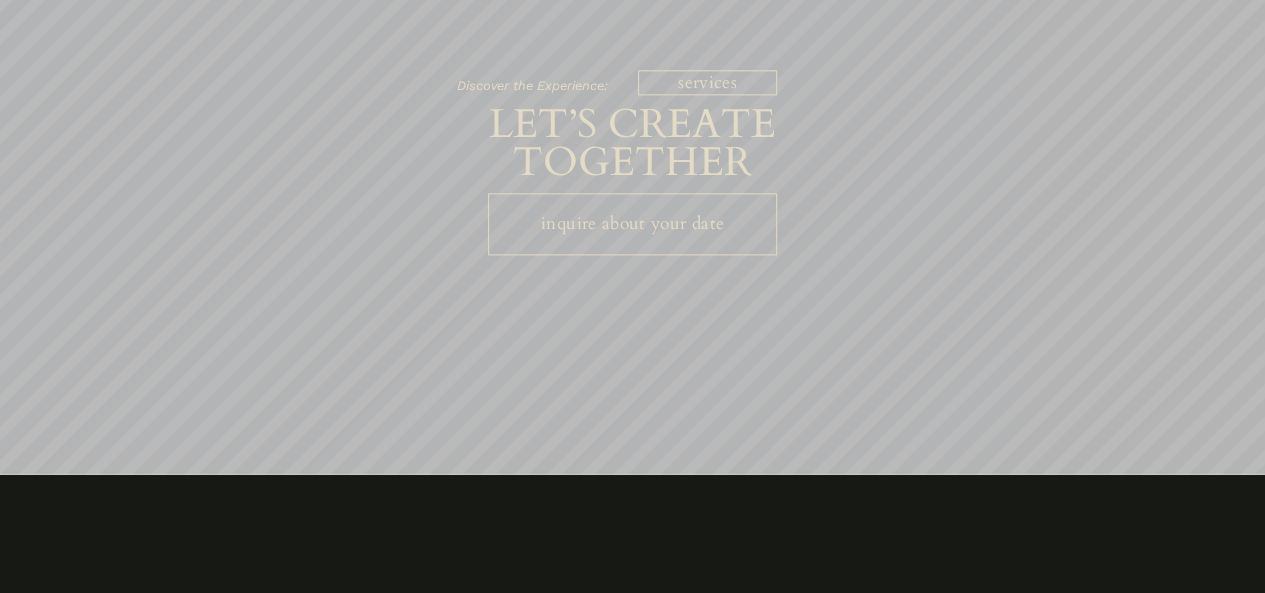 scroll, scrollTop: 4927, scrollLeft: 0, axis: vertical 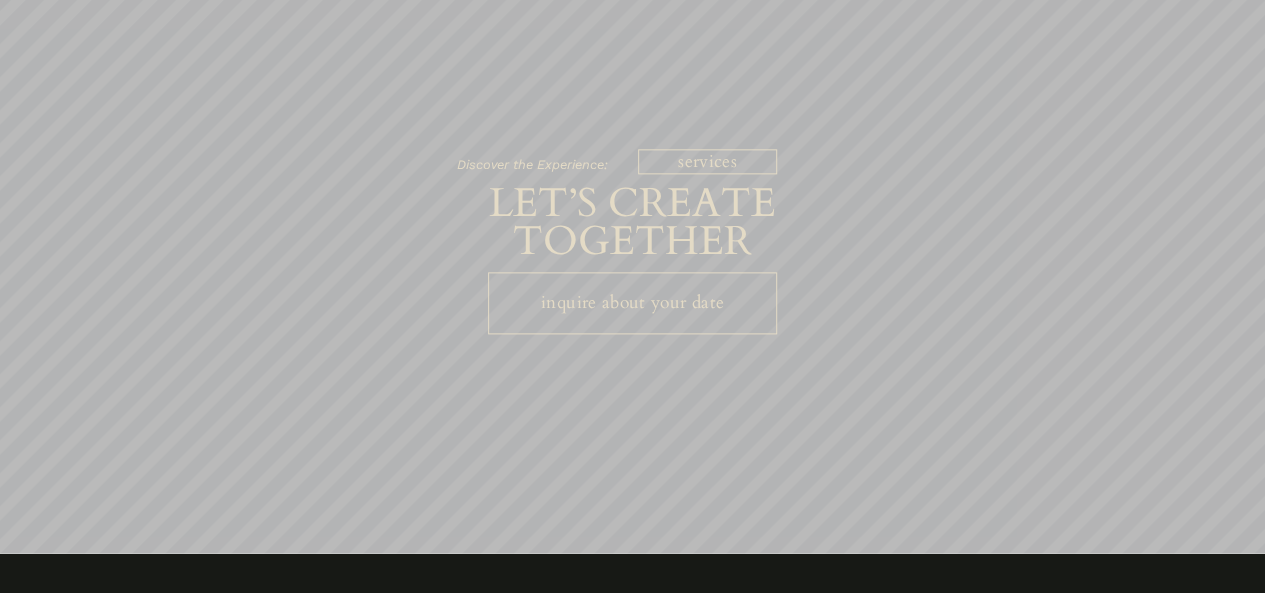 click on "services" at bounding box center [707, 162] 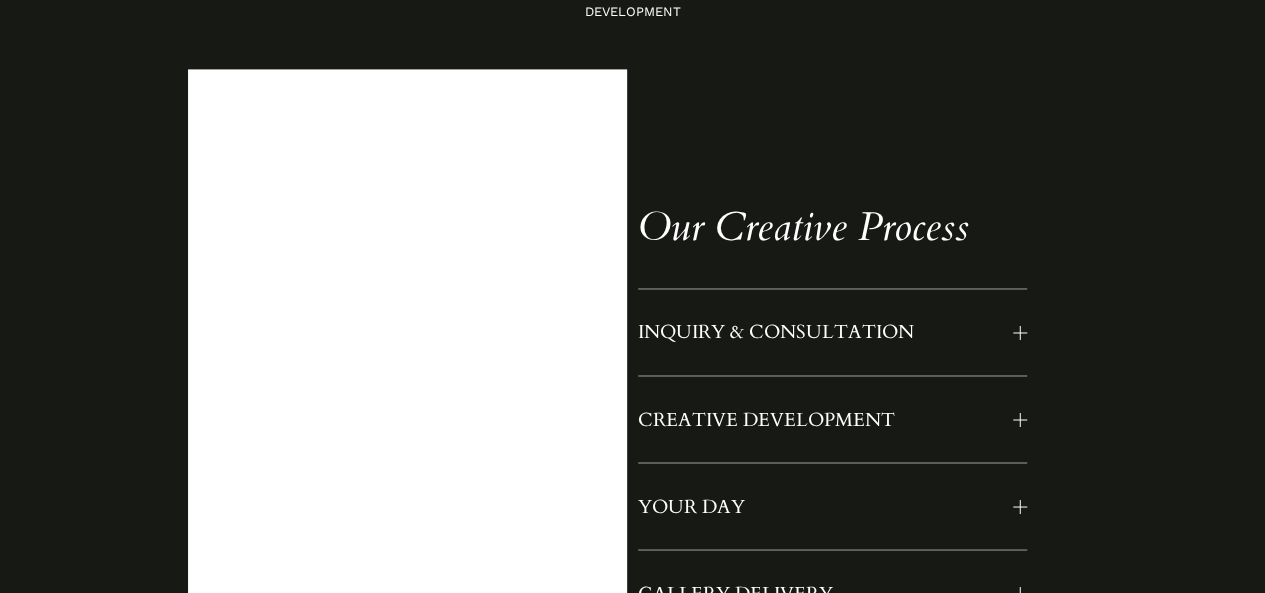 scroll, scrollTop: 1491, scrollLeft: 0, axis: vertical 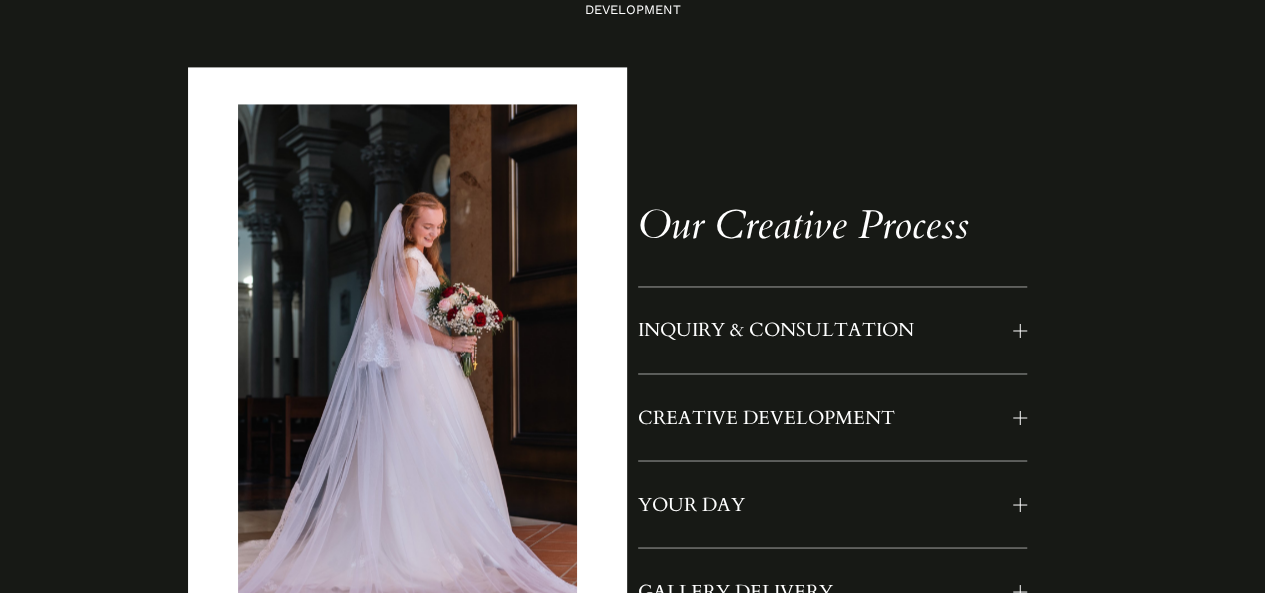 click on "INQUIRY & CONSULTATION" at bounding box center [832, 330] 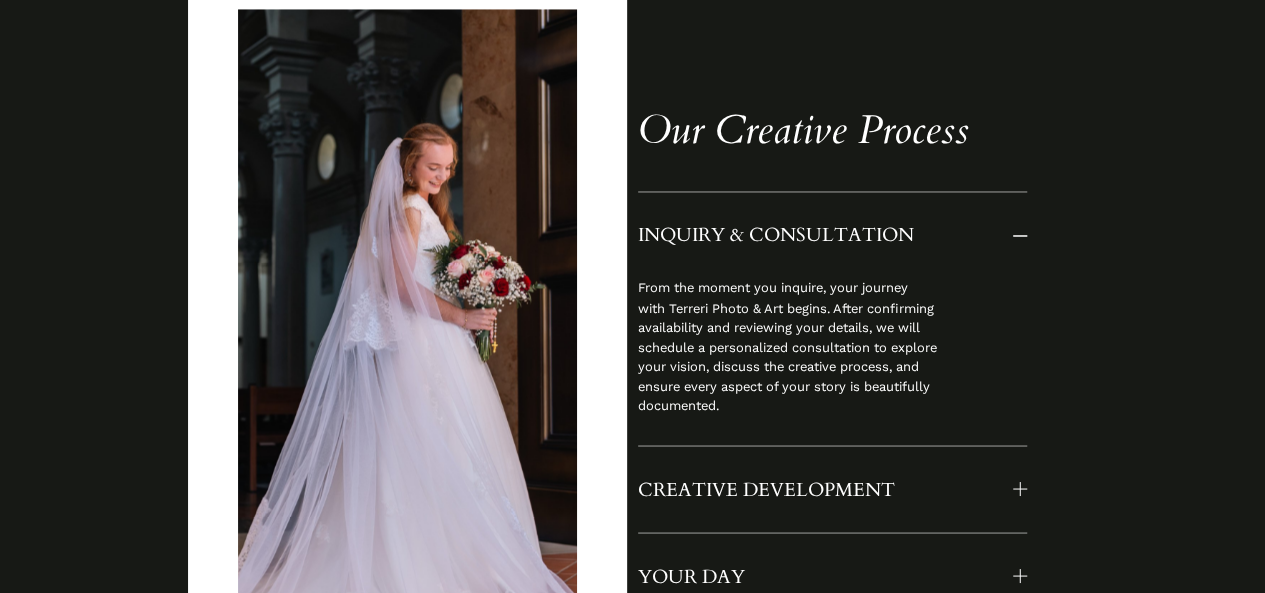 scroll, scrollTop: 1587, scrollLeft: 0, axis: vertical 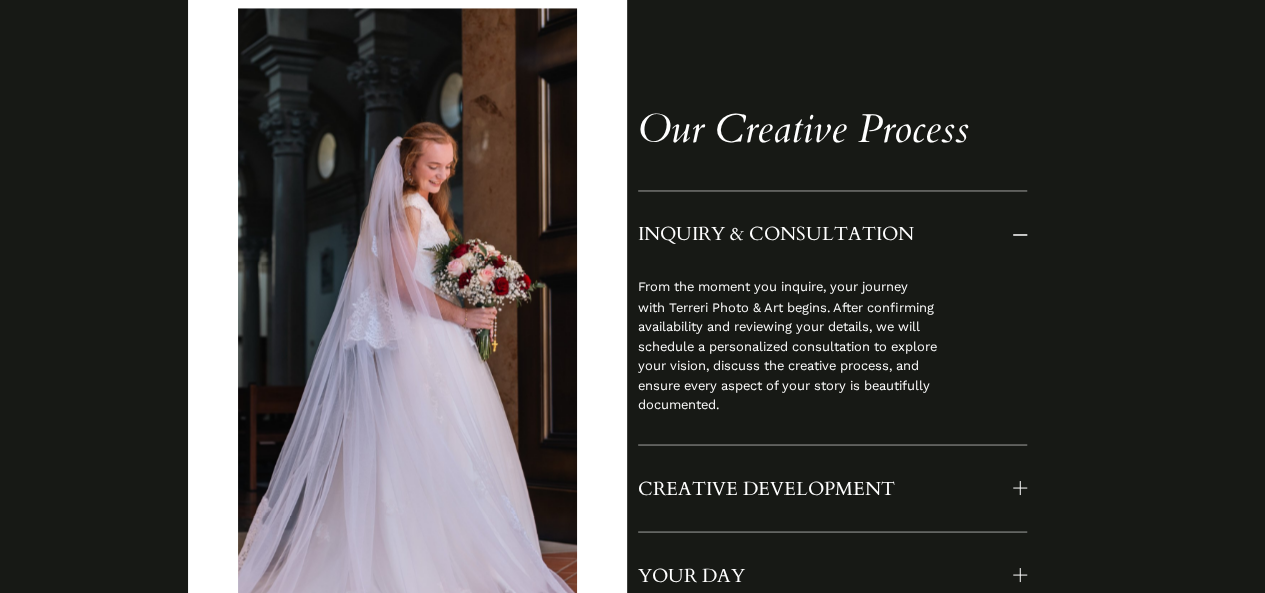 click on "INQUIRY & CONSULTATION" at bounding box center (832, 234) 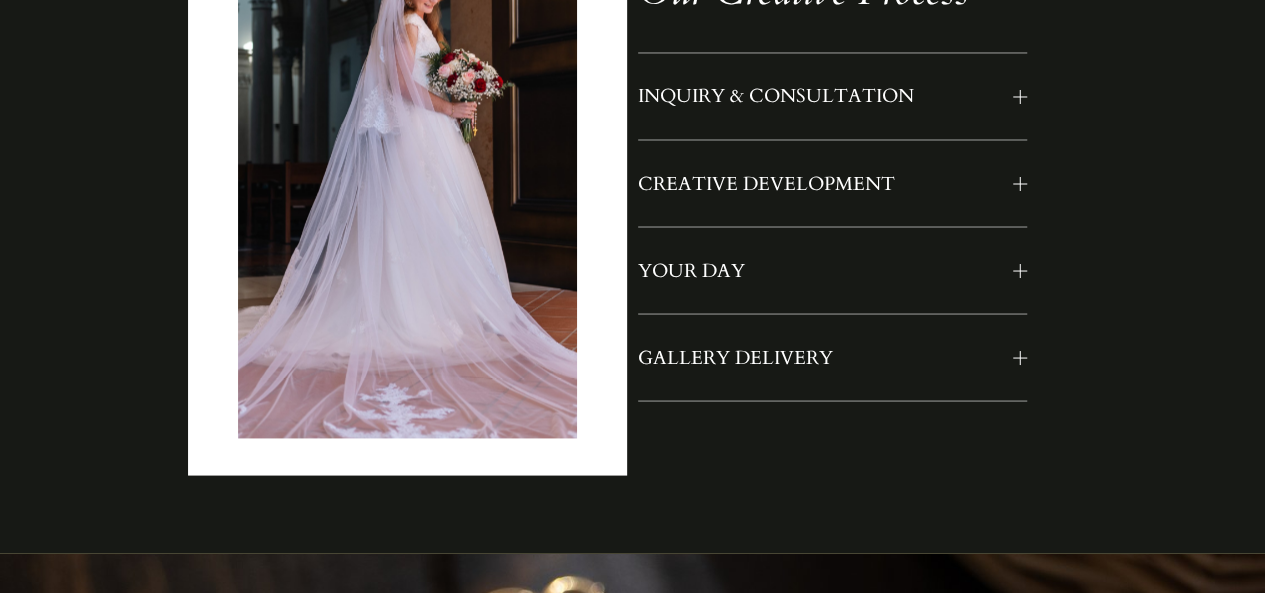 scroll, scrollTop: 1728, scrollLeft: 0, axis: vertical 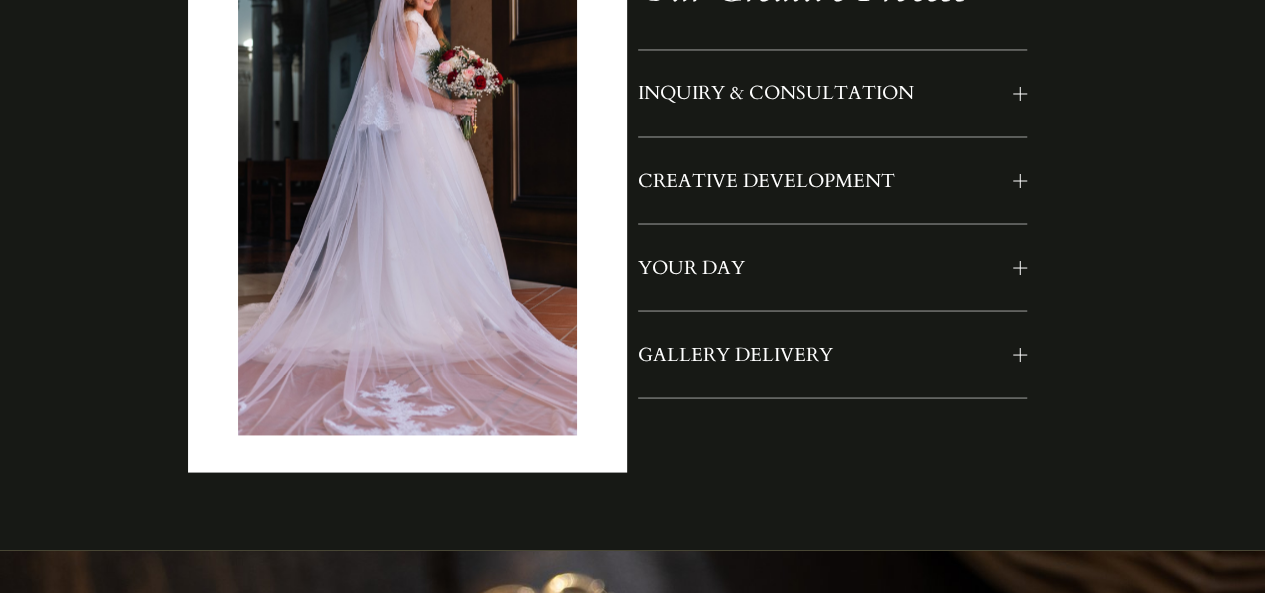 click at bounding box center (1020, 267) 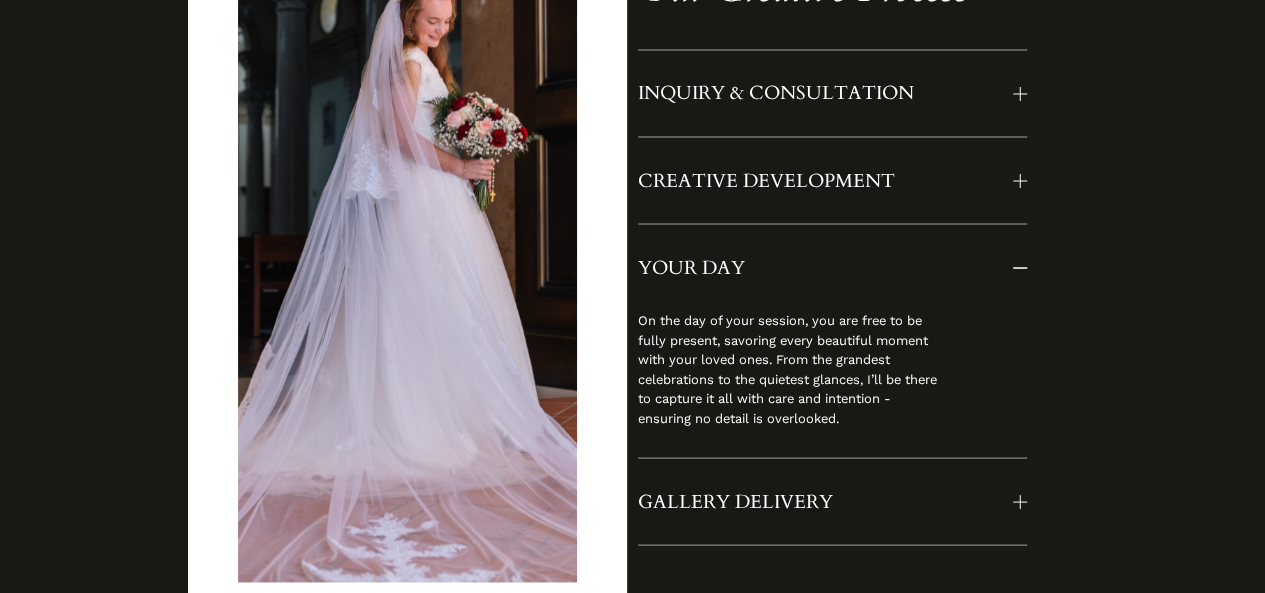 click at bounding box center [1020, 267] 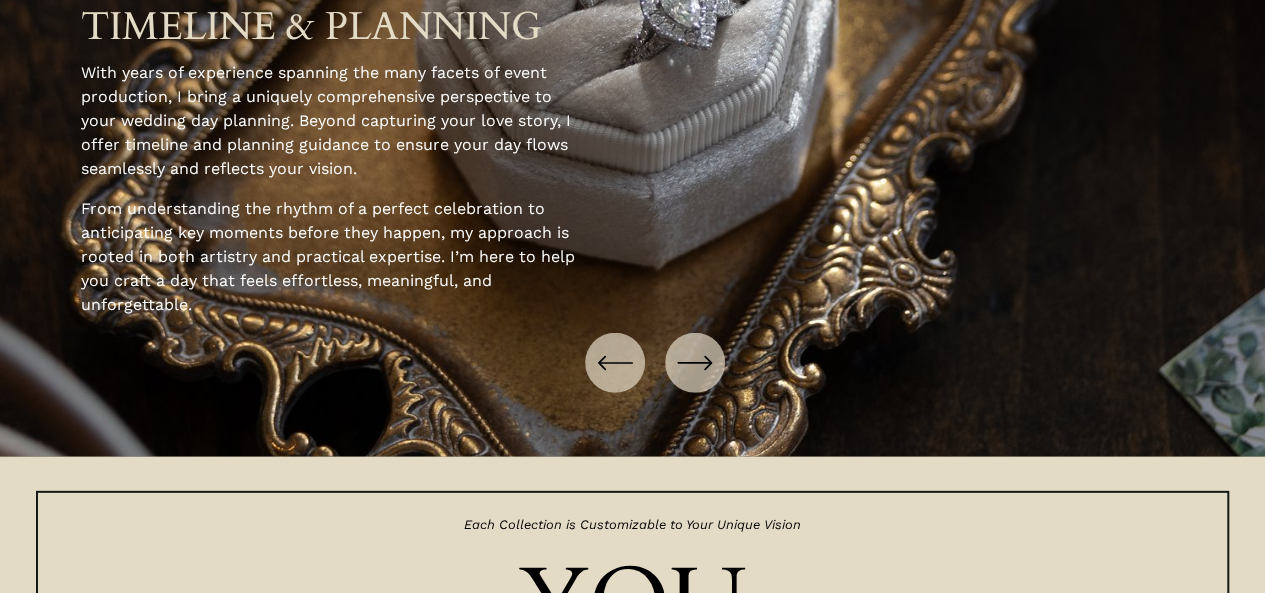 scroll, scrollTop: 2668, scrollLeft: 0, axis: vertical 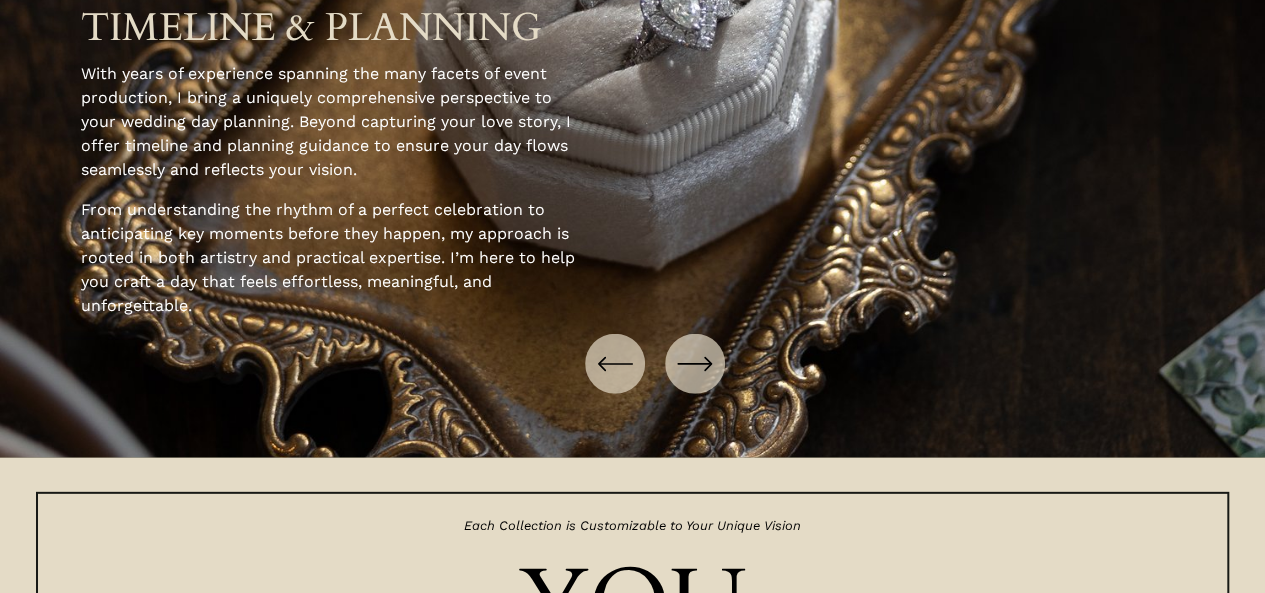 click on "TIMELINE & PLANNING
With years of experience spanning the many facets of event production, I bring a uniquely comprehensive perspective to your wedding day planning. Beyond capturing your love story, I offer timeline and planning guidance to ensure your day flows seamlessly and reflects your vision.  From understanding the rhythm of a perfect celebration to anticipating key moments before they happen, my approach is rooted in both artistry and practical expertise. I’m here to help you craft a day that feels effortless, meaningful, and unforgettable.
UNIQUELY YOURS" 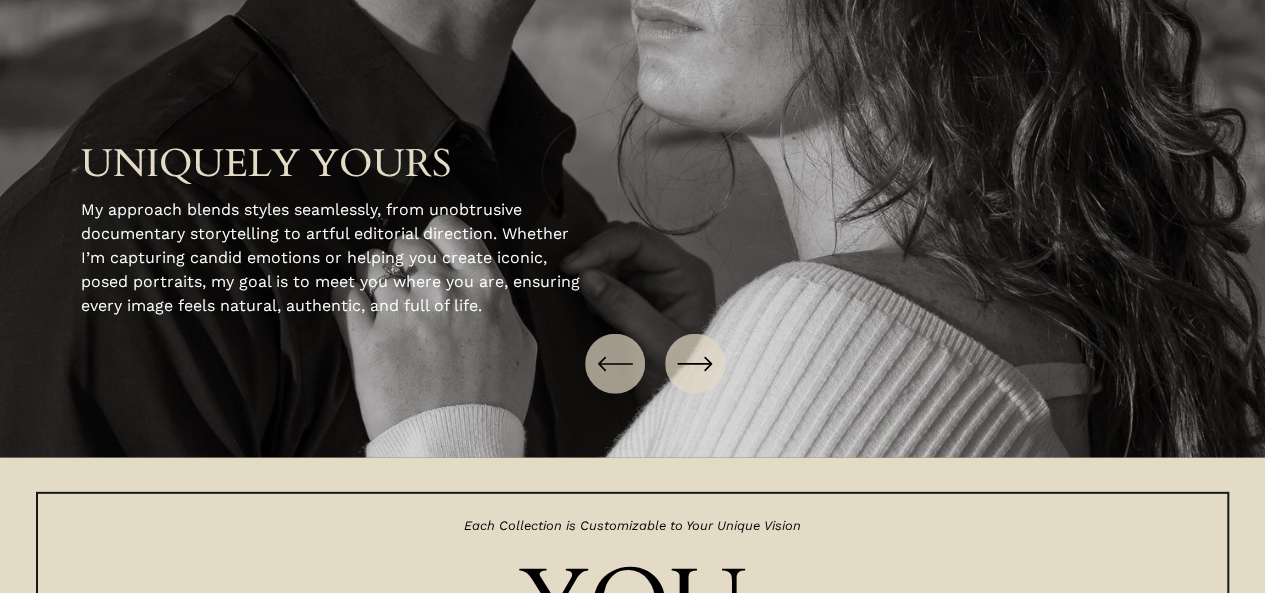 click 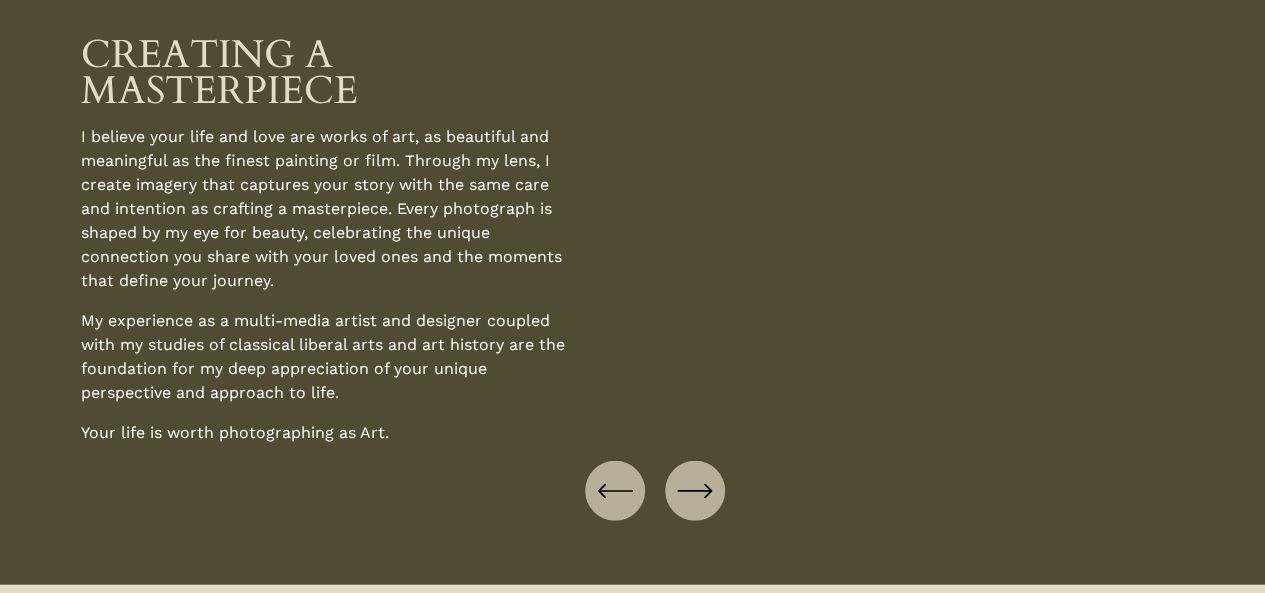 scroll, scrollTop: 2548, scrollLeft: 0, axis: vertical 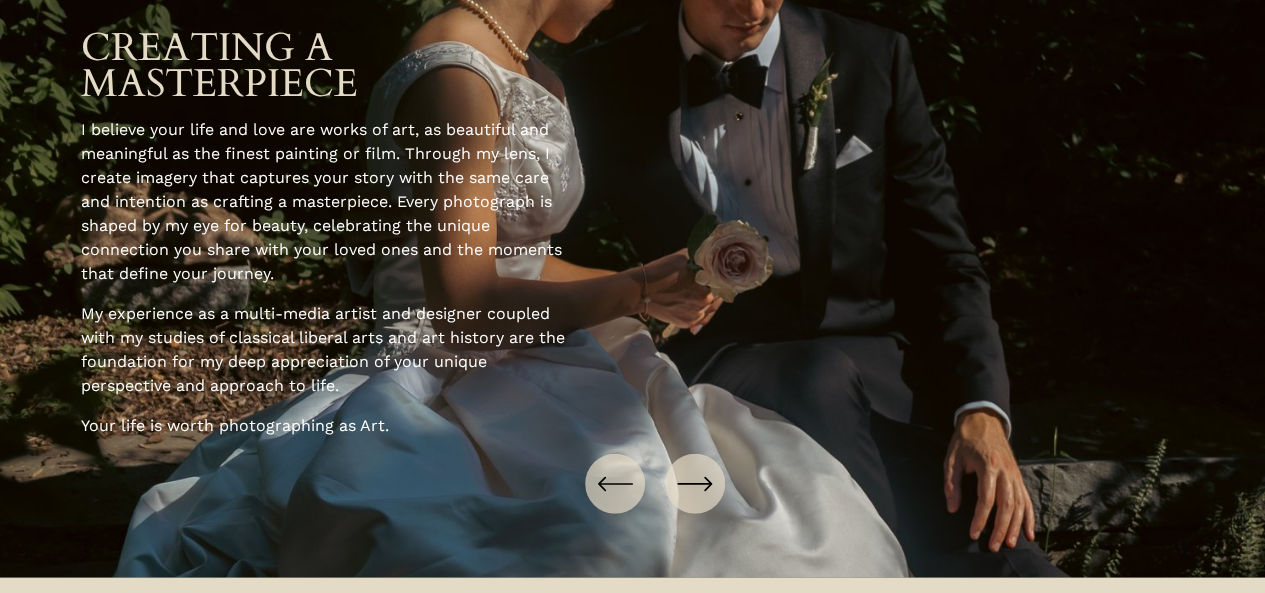 click 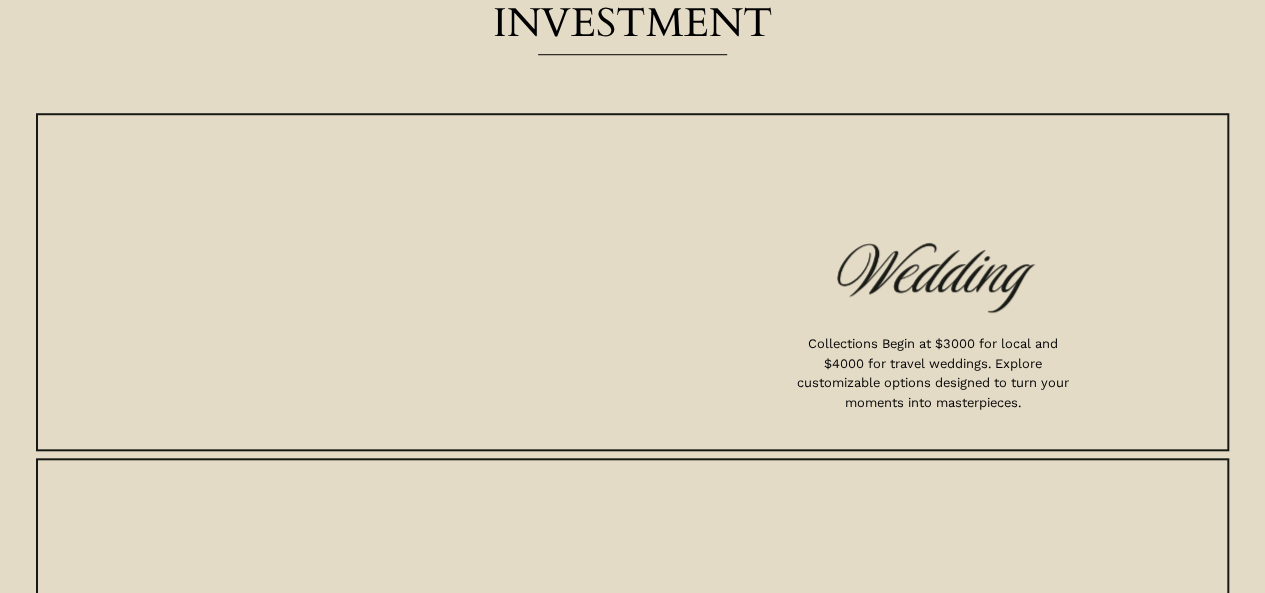 scroll, scrollTop: 4554, scrollLeft: 0, axis: vertical 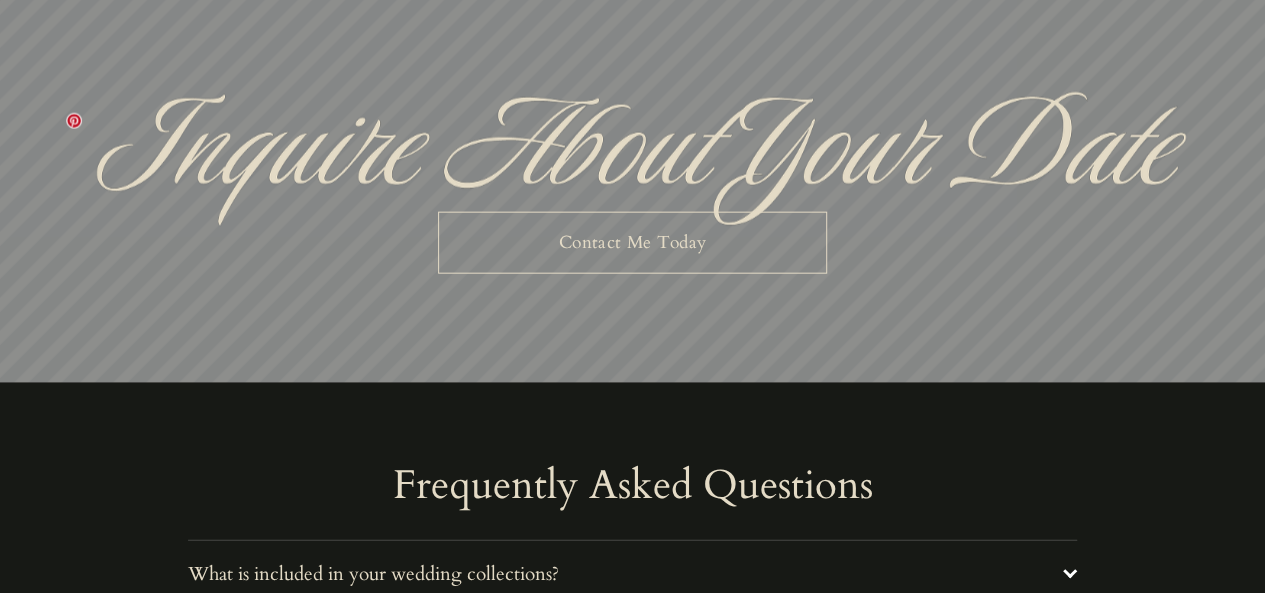 click on "Contact Me Today" at bounding box center (632, 243) 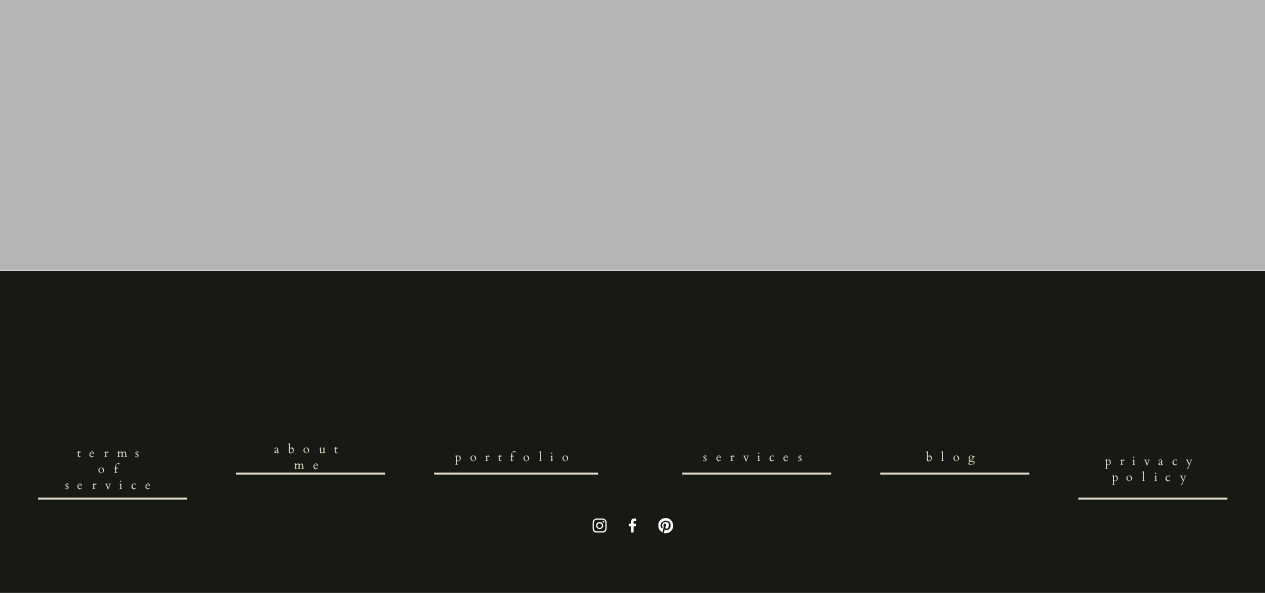scroll, scrollTop: 1924, scrollLeft: 0, axis: vertical 